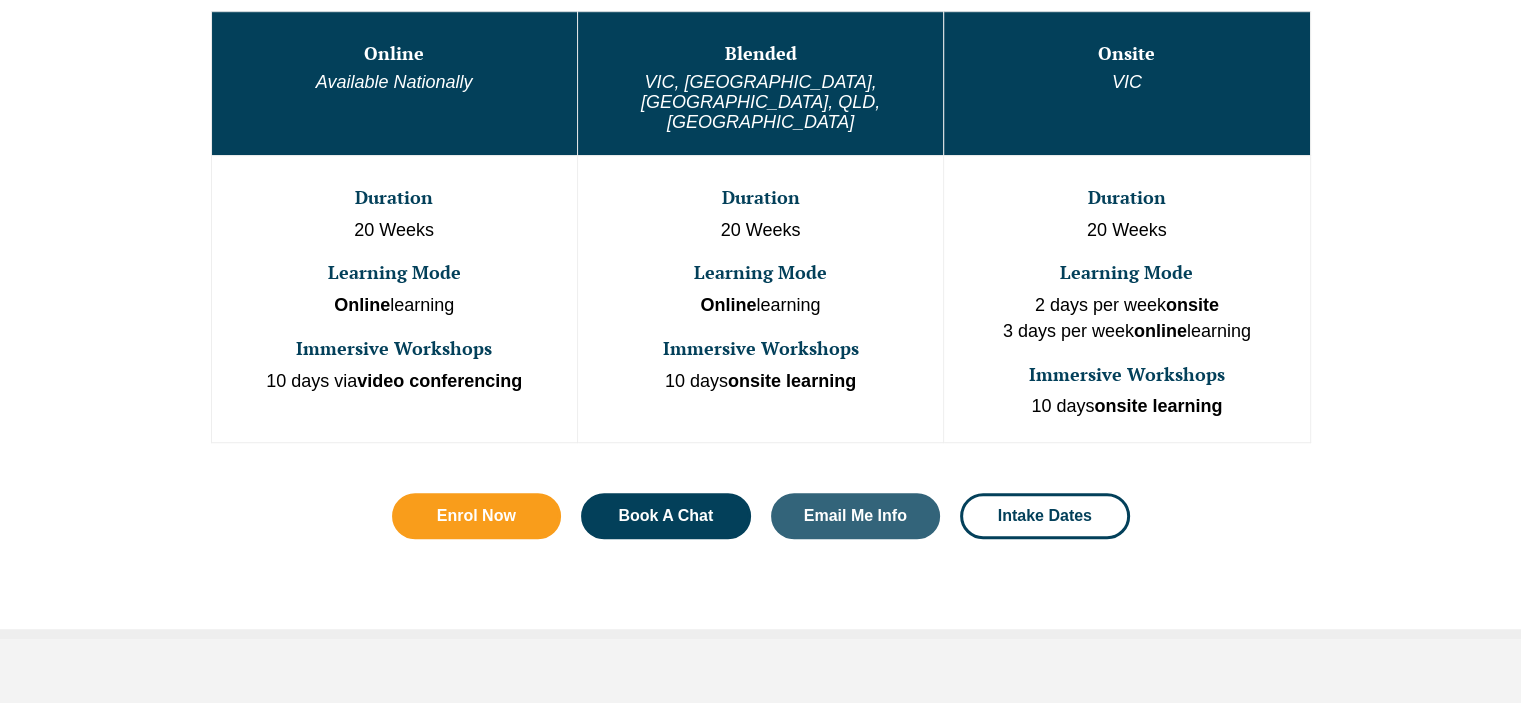 scroll, scrollTop: 1400, scrollLeft: 0, axis: vertical 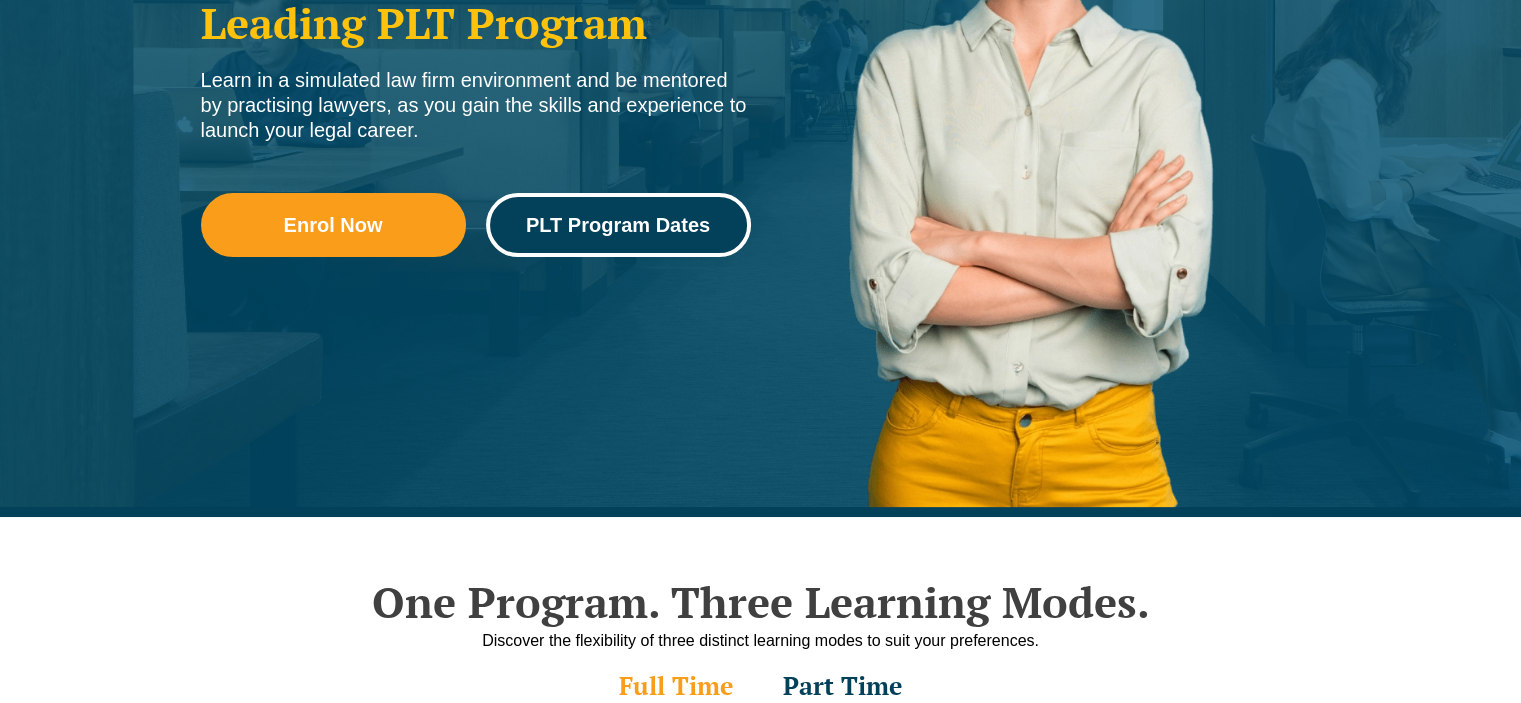 click on "PLT Program Dates" at bounding box center [618, 225] 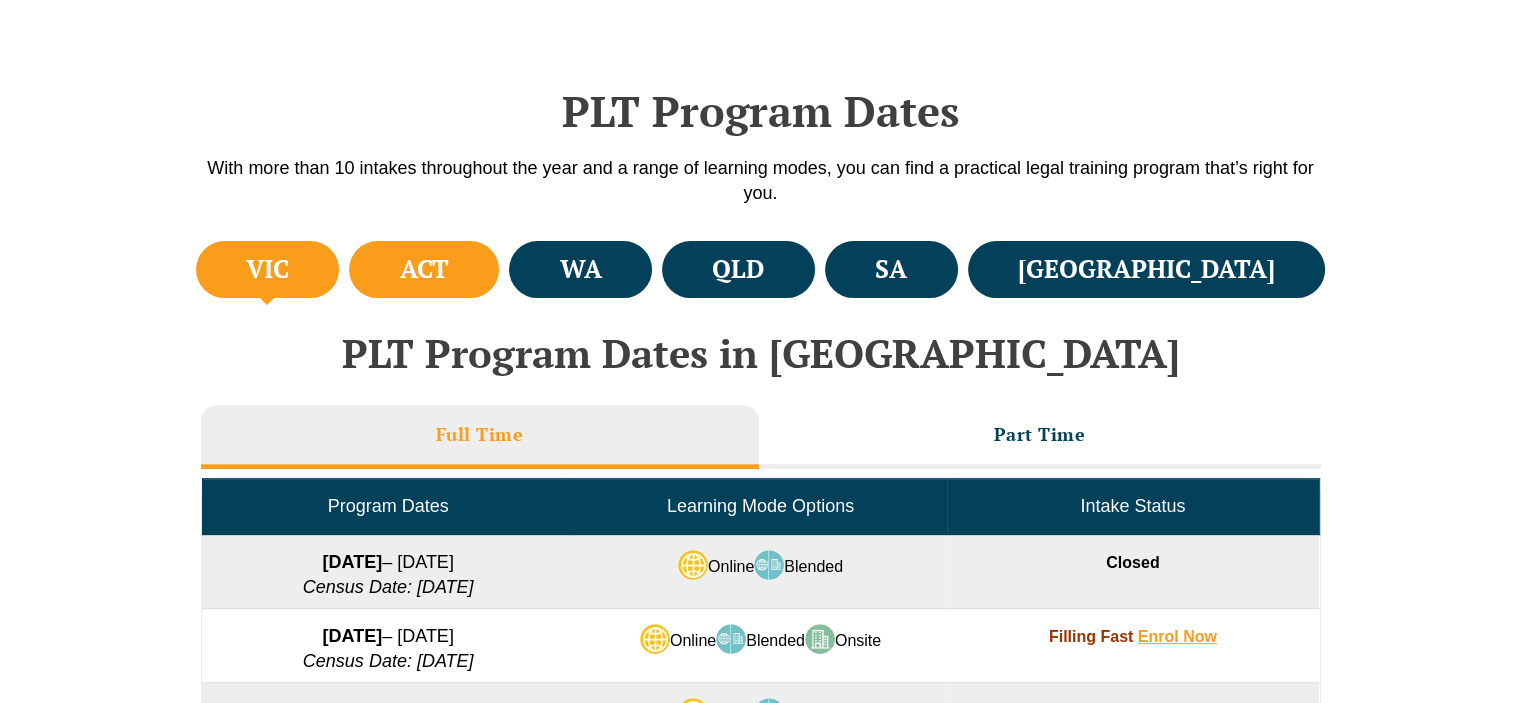 scroll, scrollTop: 0, scrollLeft: 0, axis: both 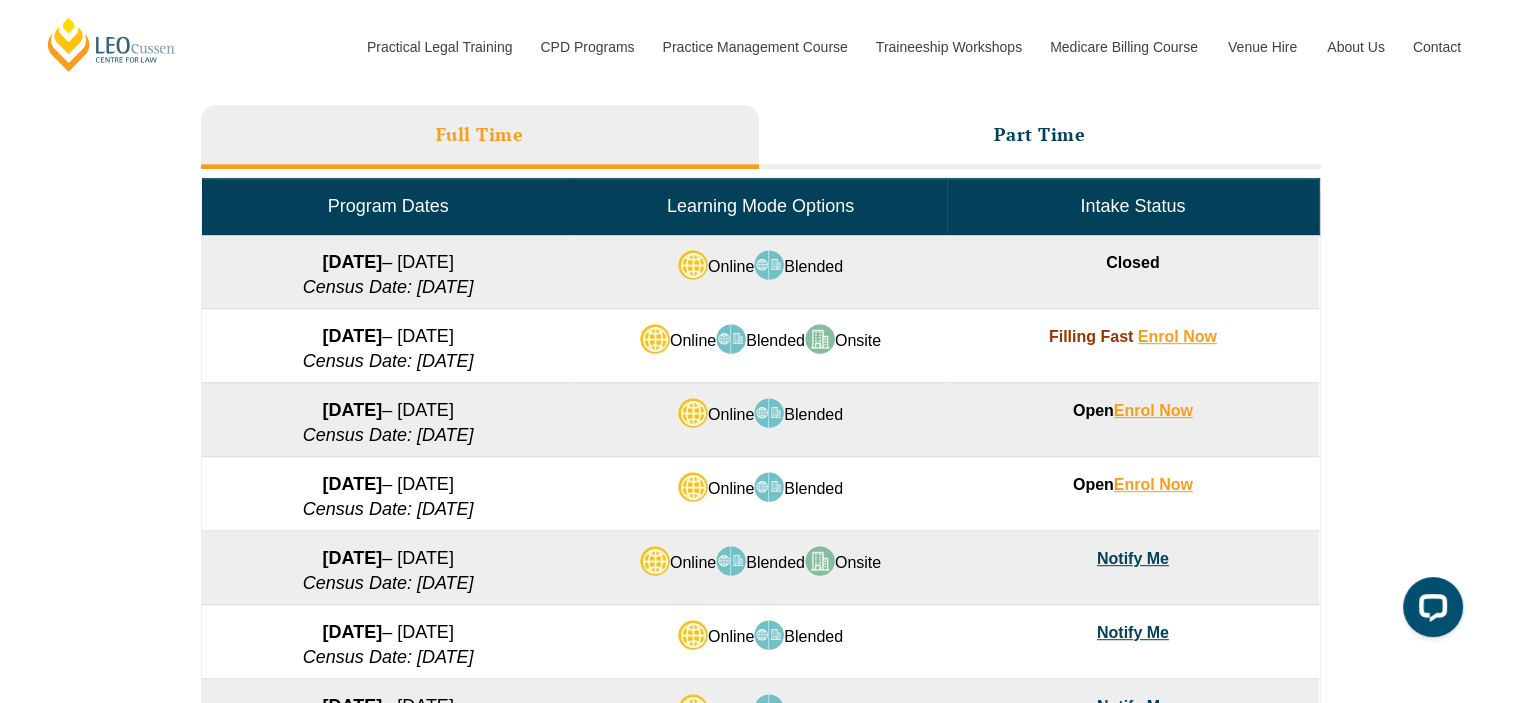 click at bounding box center (820, 339) 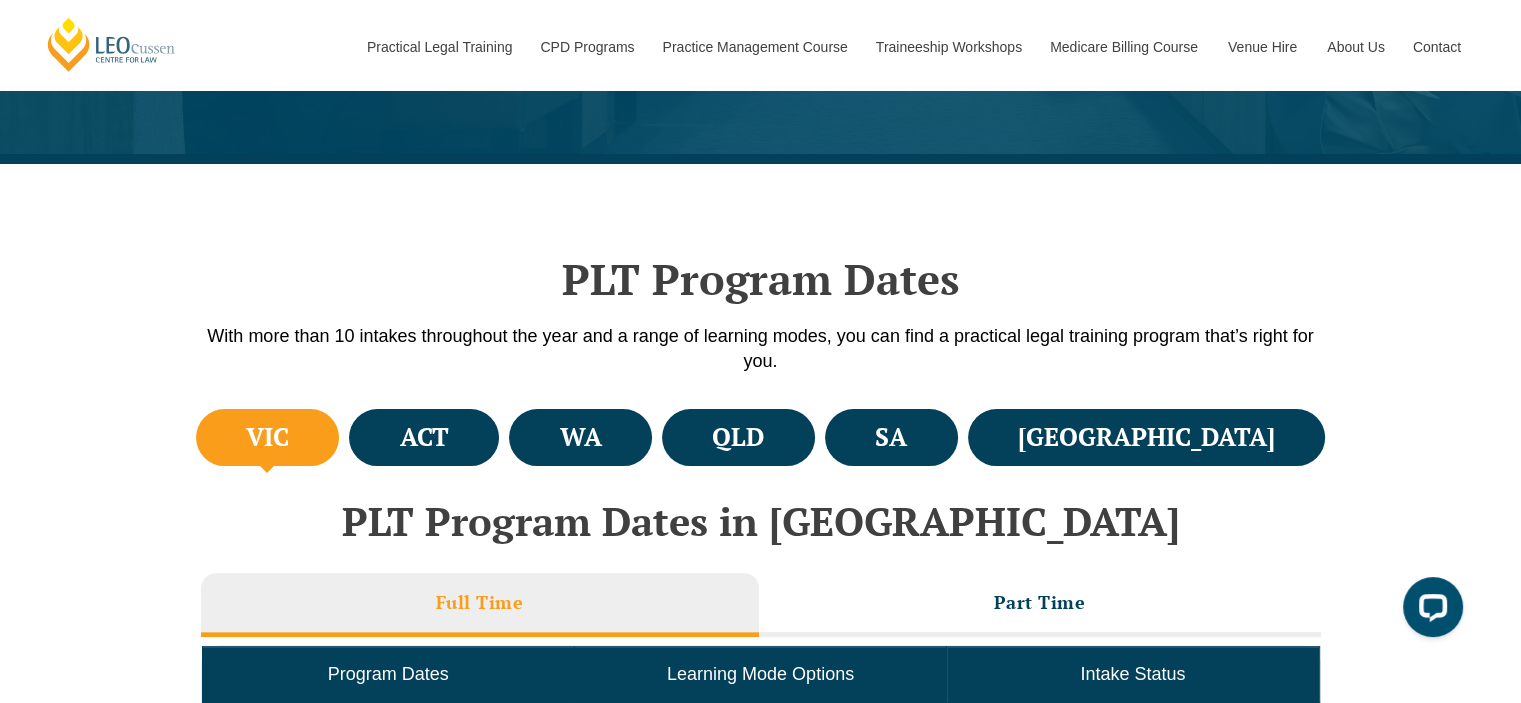 scroll, scrollTop: 200, scrollLeft: 0, axis: vertical 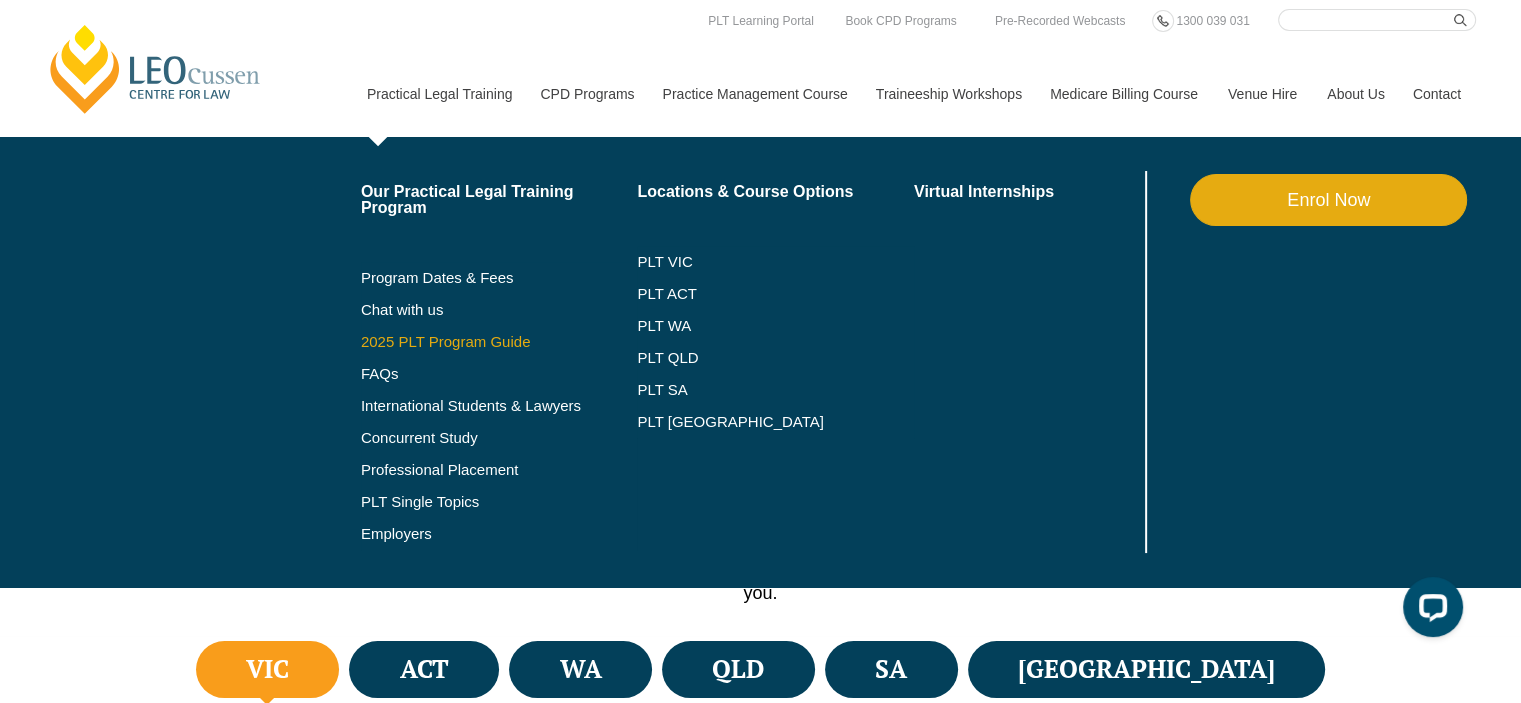 click on "2025 PLT Program Guide" at bounding box center (474, 342) 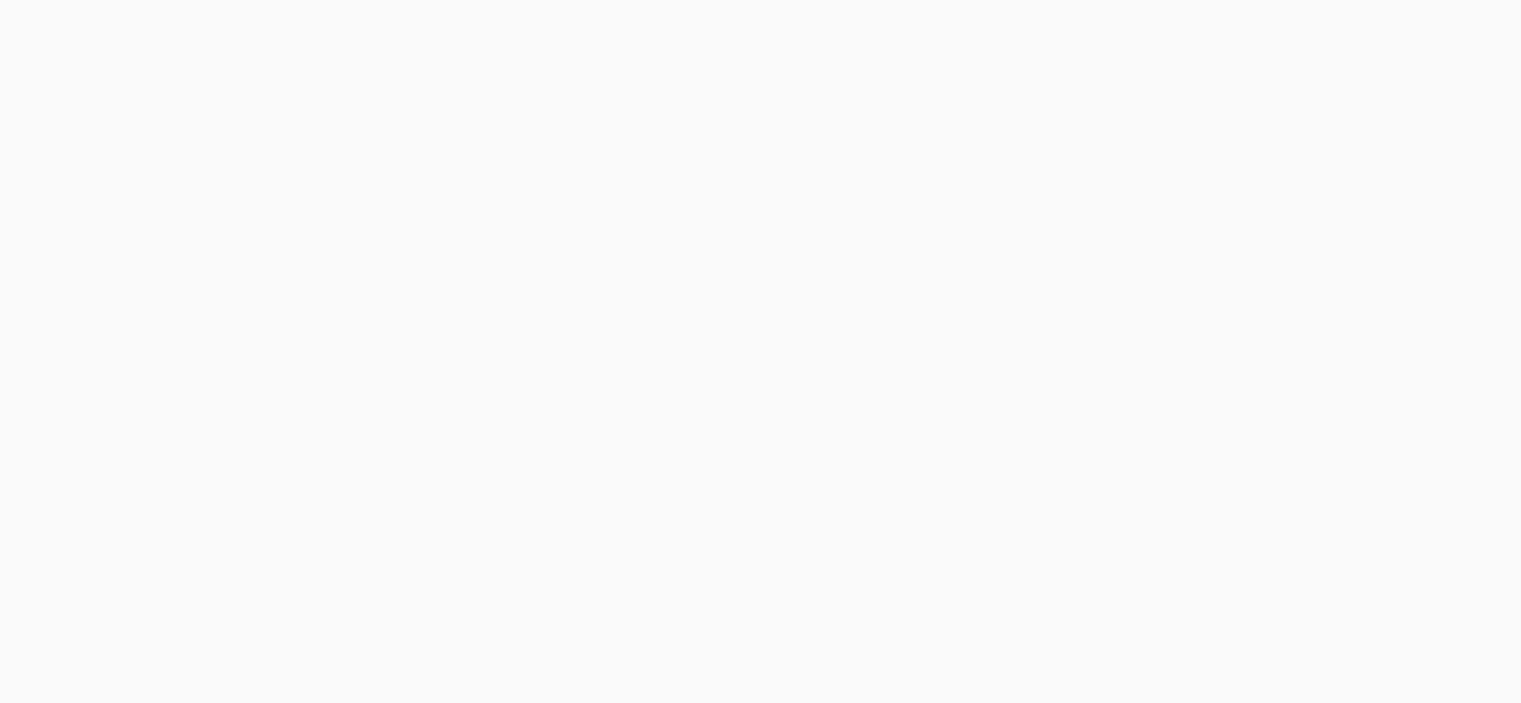 scroll, scrollTop: 100, scrollLeft: 0, axis: vertical 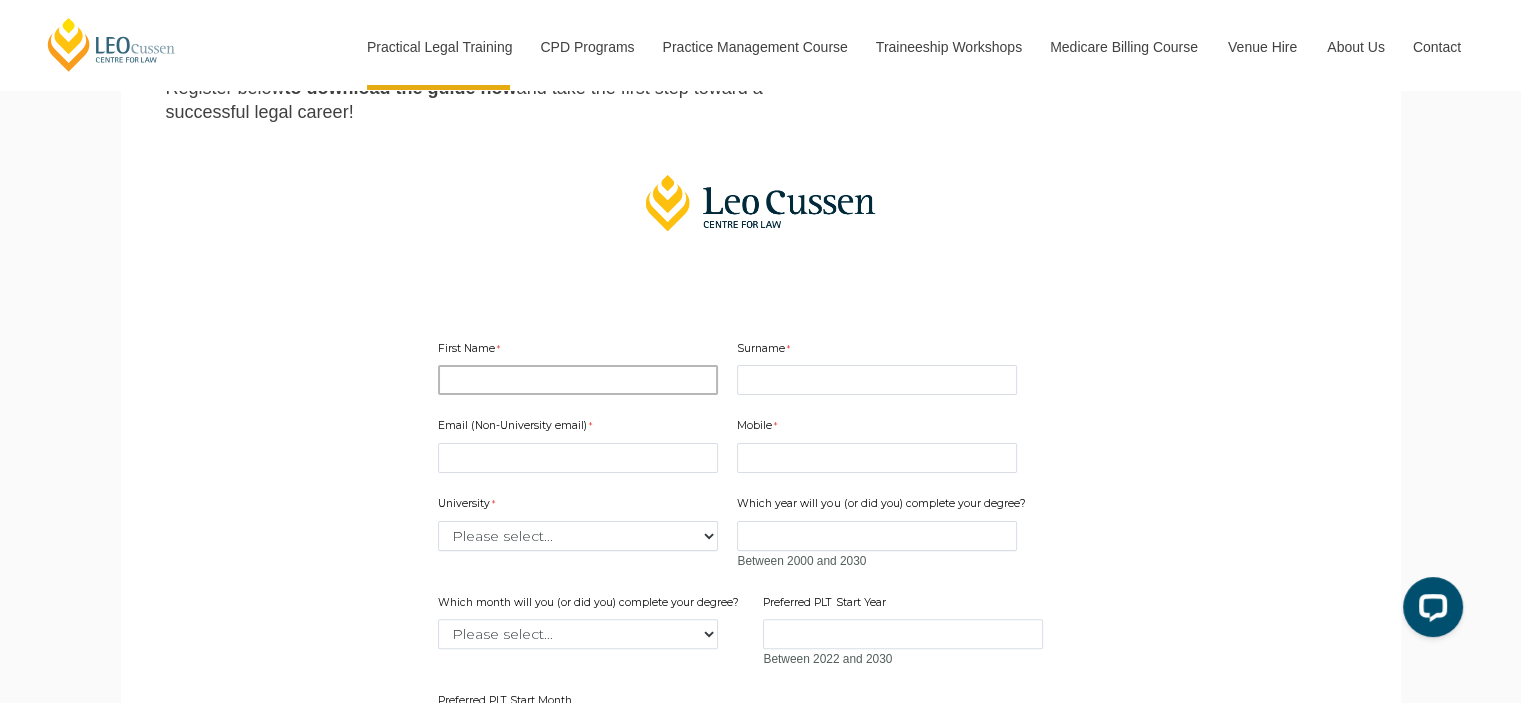click on "First Name" at bounding box center [578, 380] 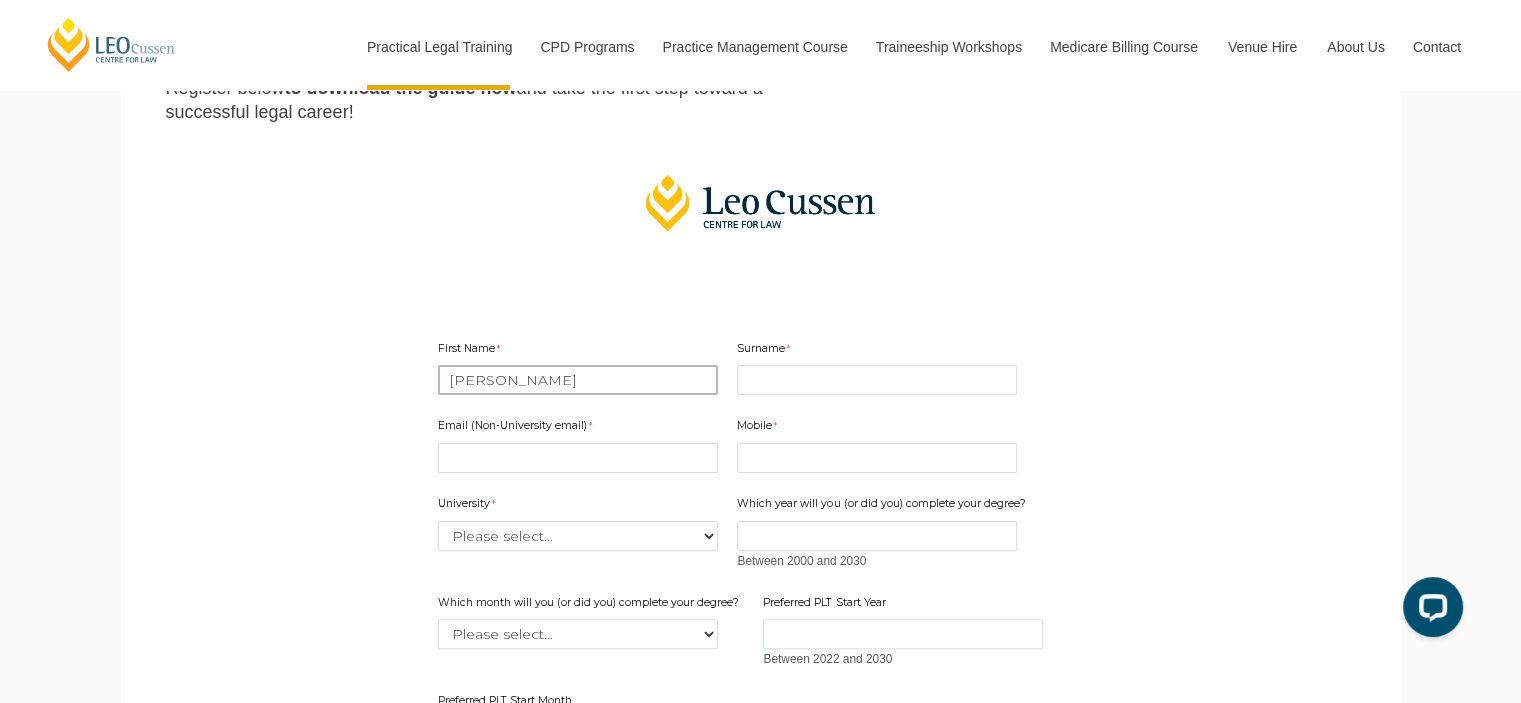 type on "Abdul" 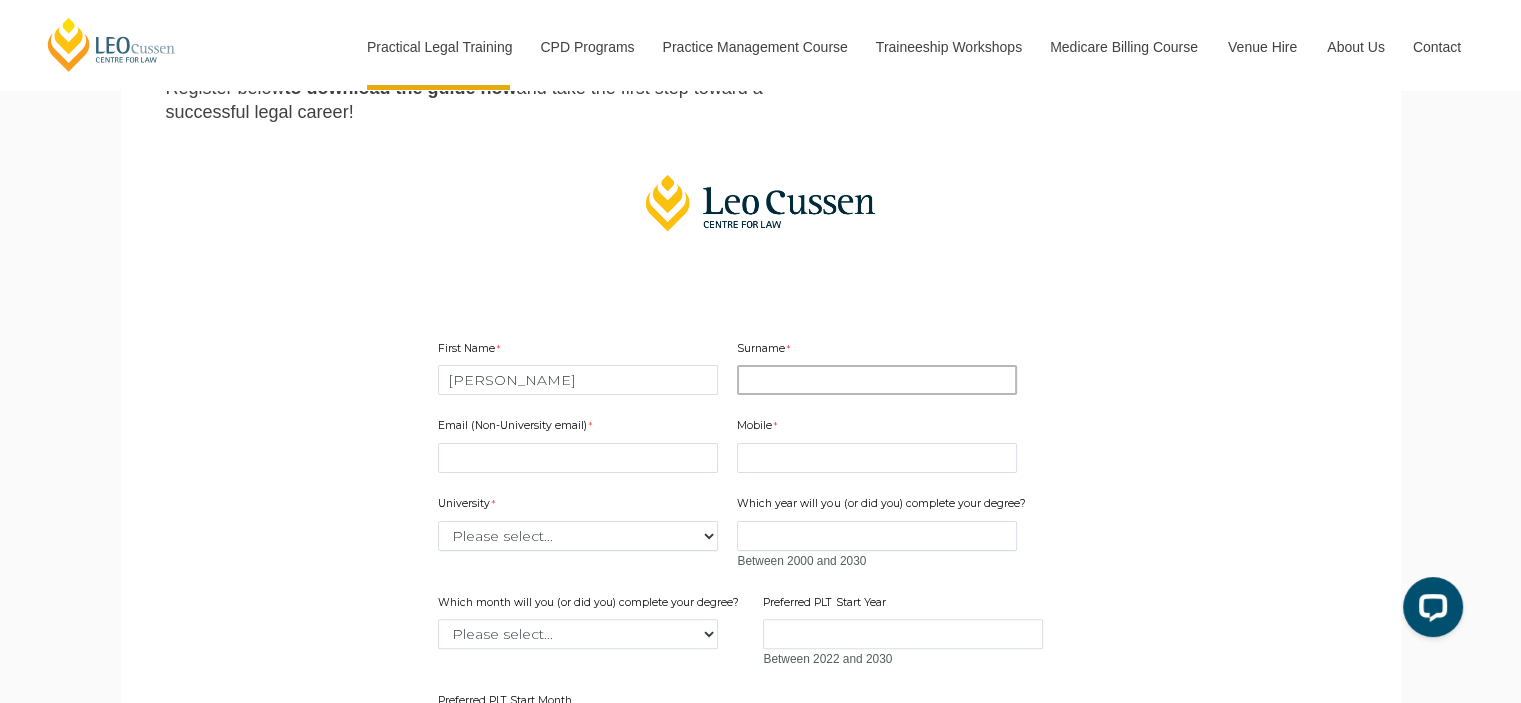 click on "Surname" at bounding box center [877, 380] 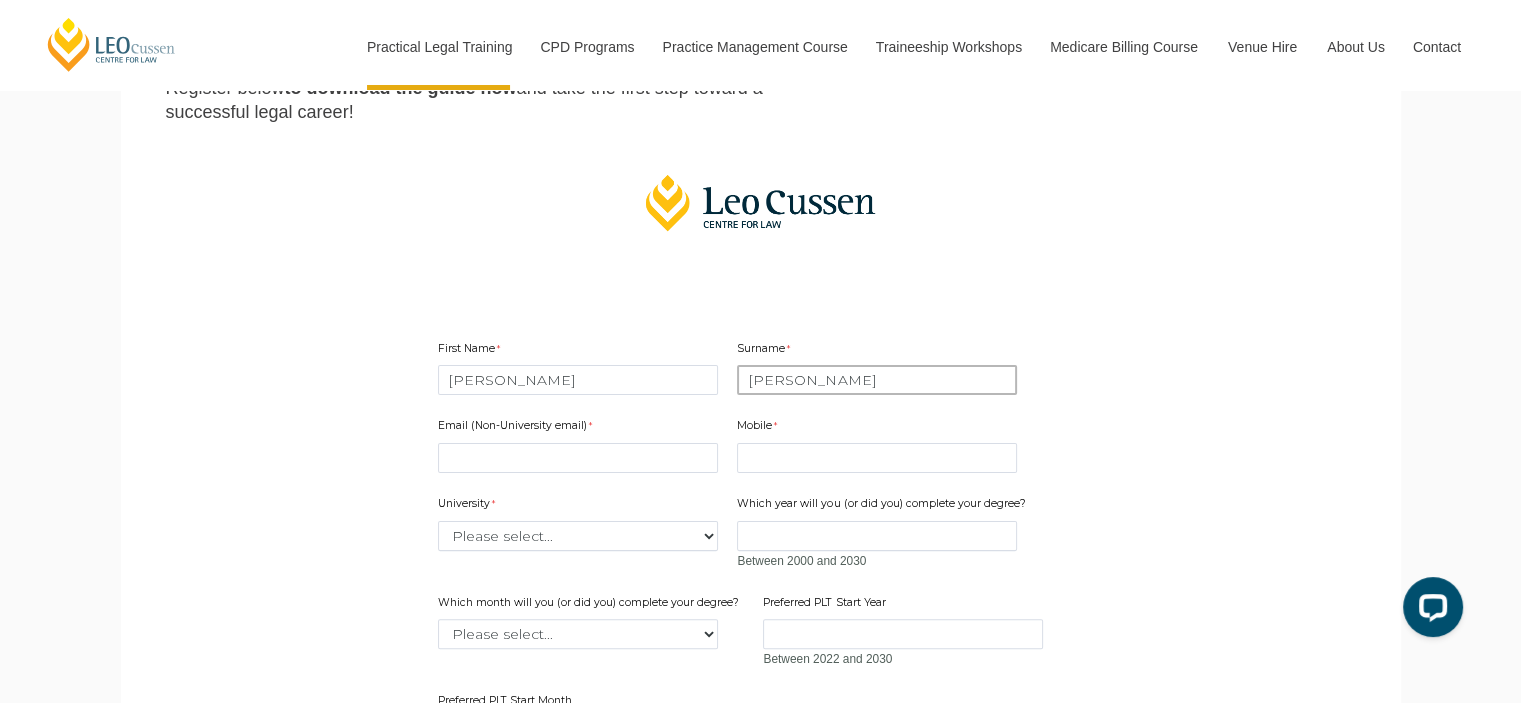 type on "Gatto" 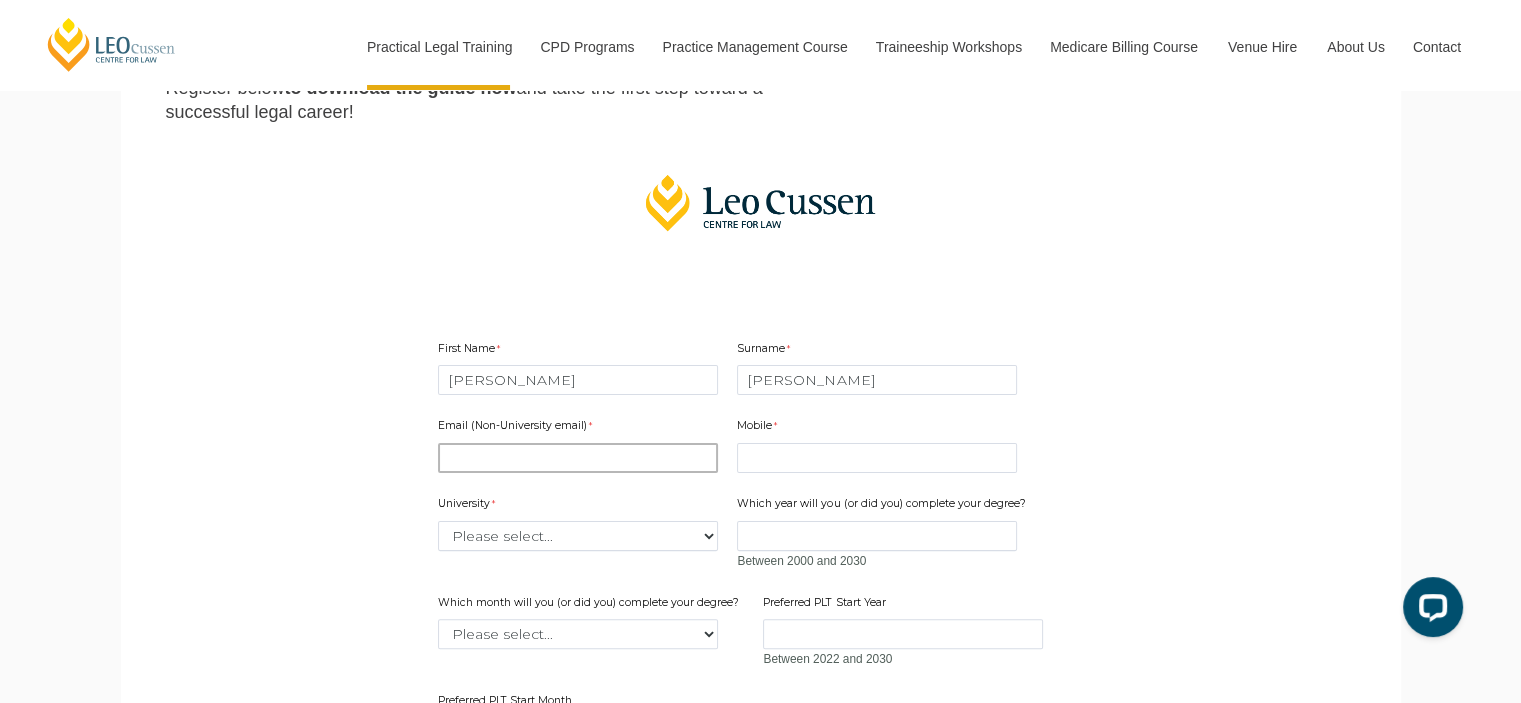 click on "Email (Non-University email)" at bounding box center (578, 458) 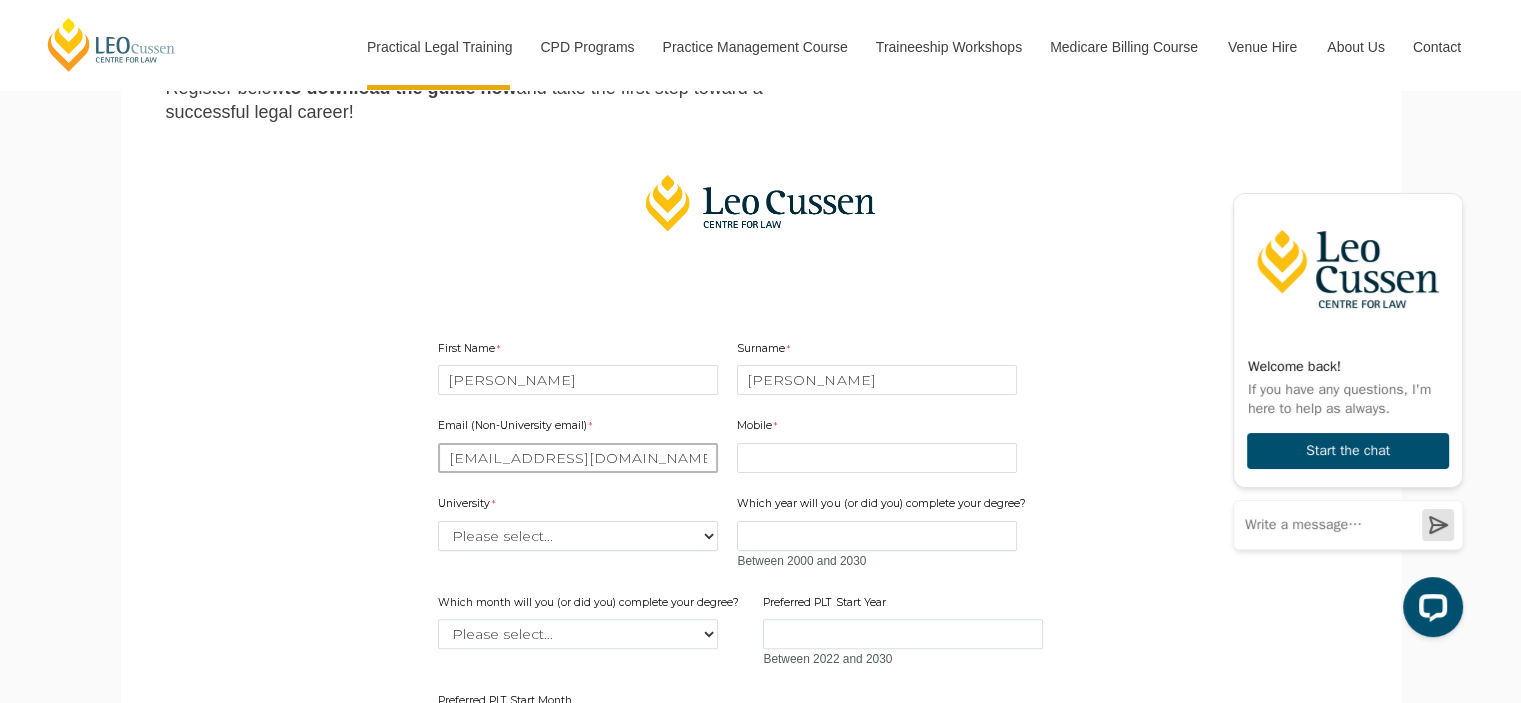 type on "abdulgatto@outlook.com" 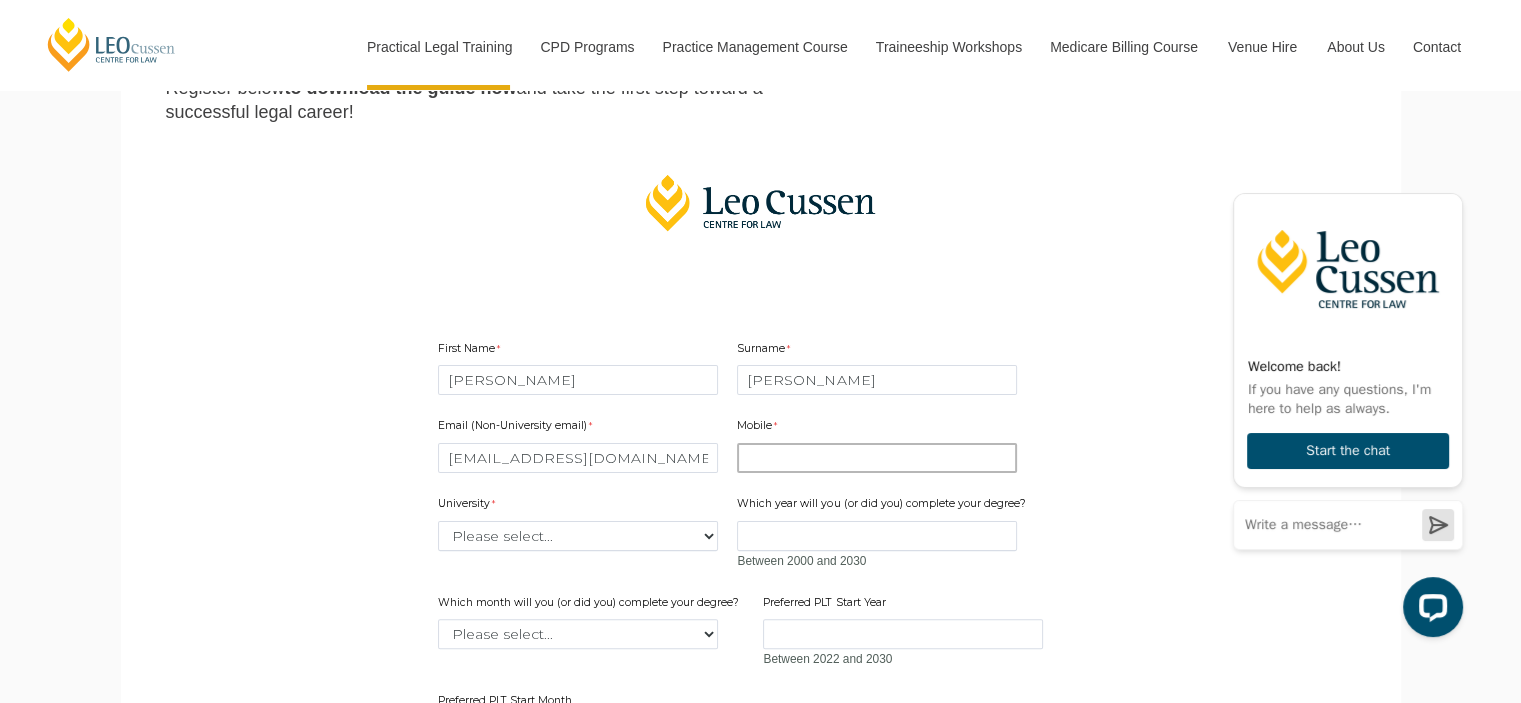 click on "Mobile" at bounding box center [877, 458] 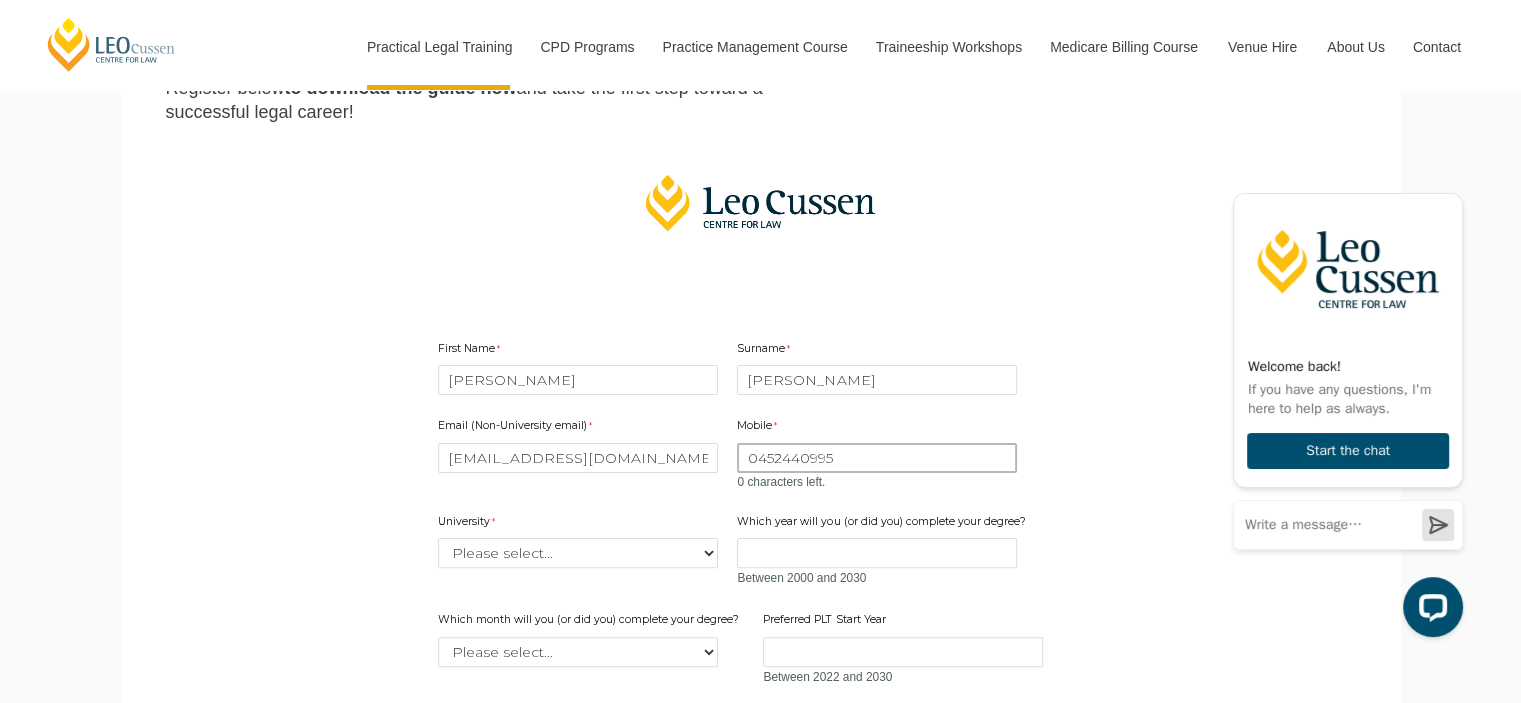 type on "0452440995" 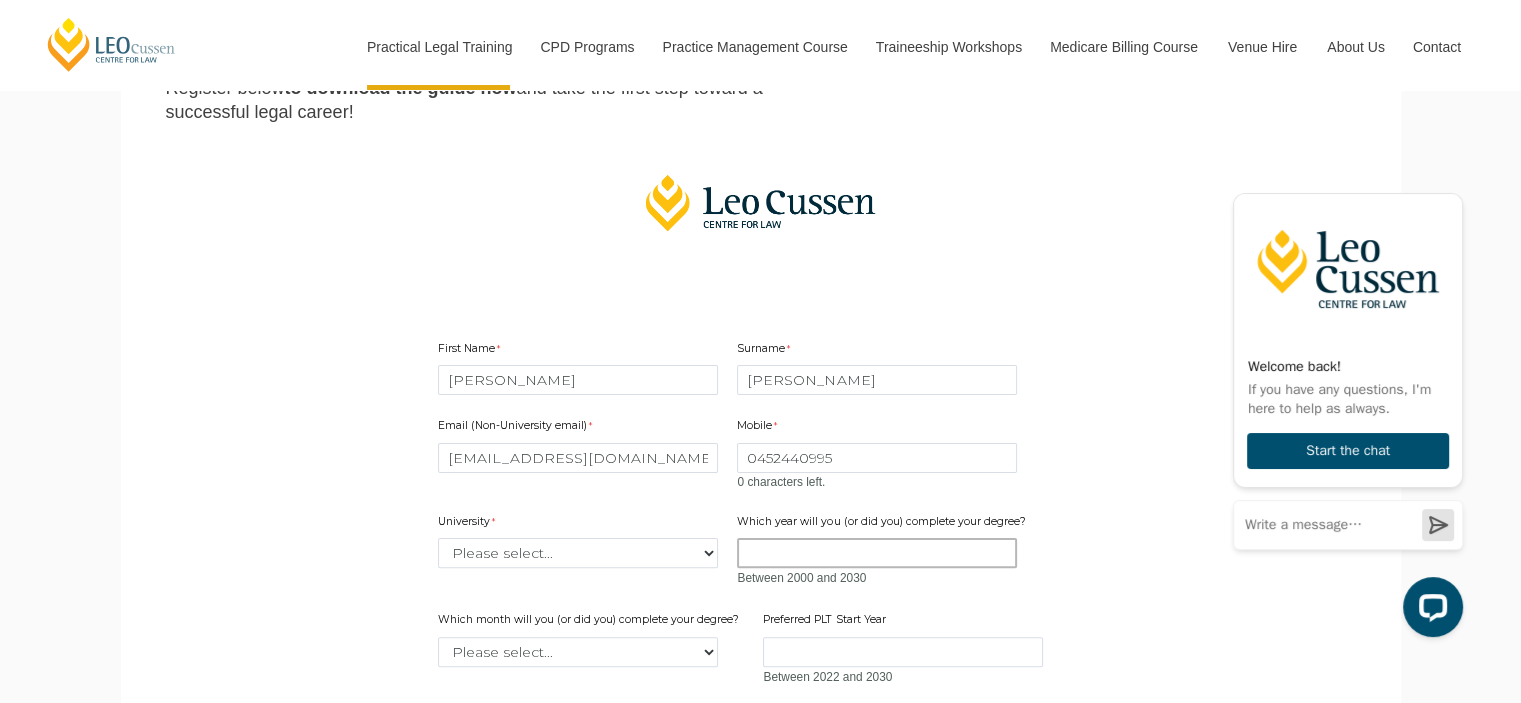 click on "Between 2000 and 2030" at bounding box center [883, 563] 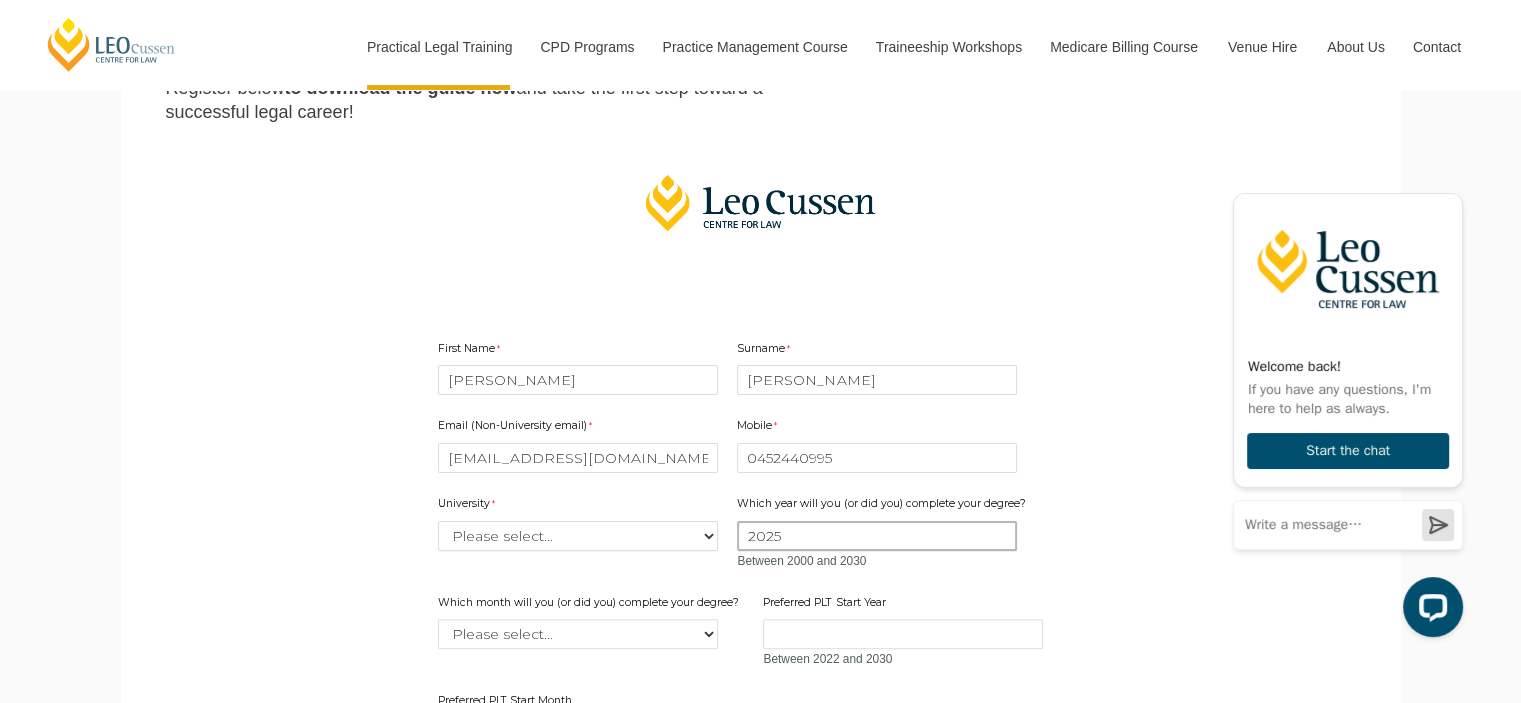 type on "2025" 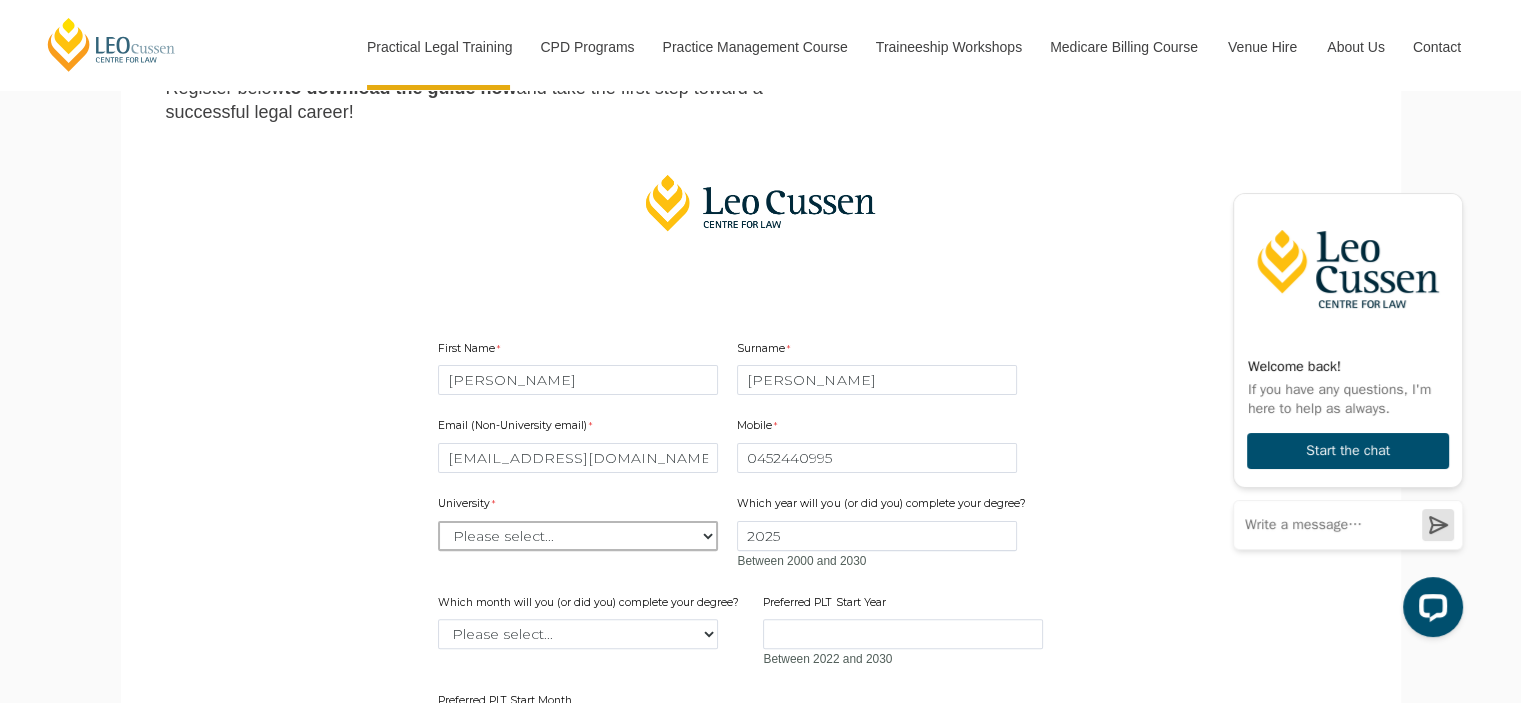 click on "Please select...   Australian Catholic University   Australian National University   Bond University   Central Queensland University   Charles Darwin University   Charles Sturt University   Curtin University   Deakin University   Edith Cowan University   Federation University   Flinders University   Griffith University   James Cook University   La Trobe University   Macquarie University   Monash University   Murdoch University   Queensland University of Technology   RMIT University   Southern Cross University   Swinburne University of Technology   Torrens University   University of Adelaide   University of Canberra   University of Divinity   University of Melbourne   University of New England   University of New South Wales   University of Newcastle   University of Notre Dame   University of Queensland   University of South Australia   University of Southern Queensland   University of Sydney   University of Tasmania   University of Technology Sydney   University of the Sunshine Coast       Victoria University" at bounding box center [578, 536] 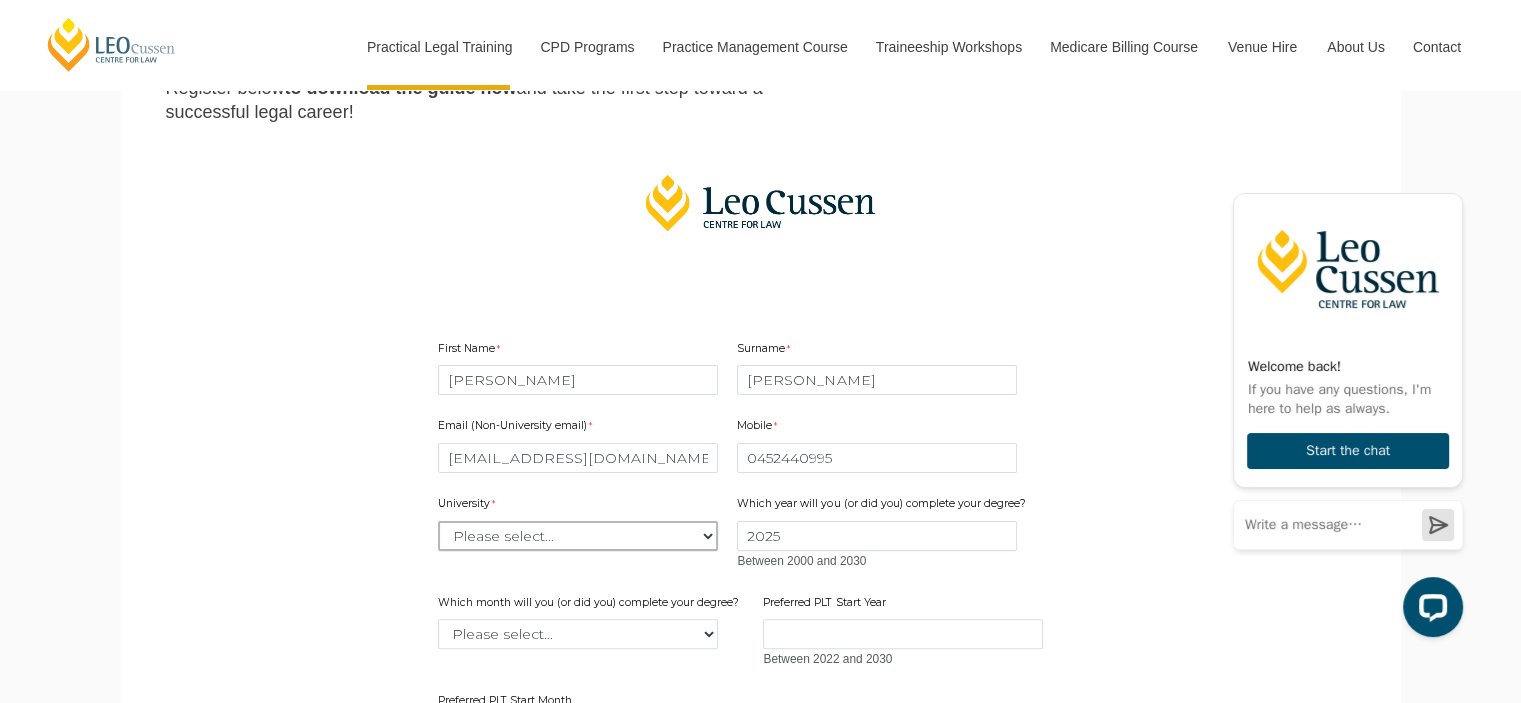 select on "tfa_2186" 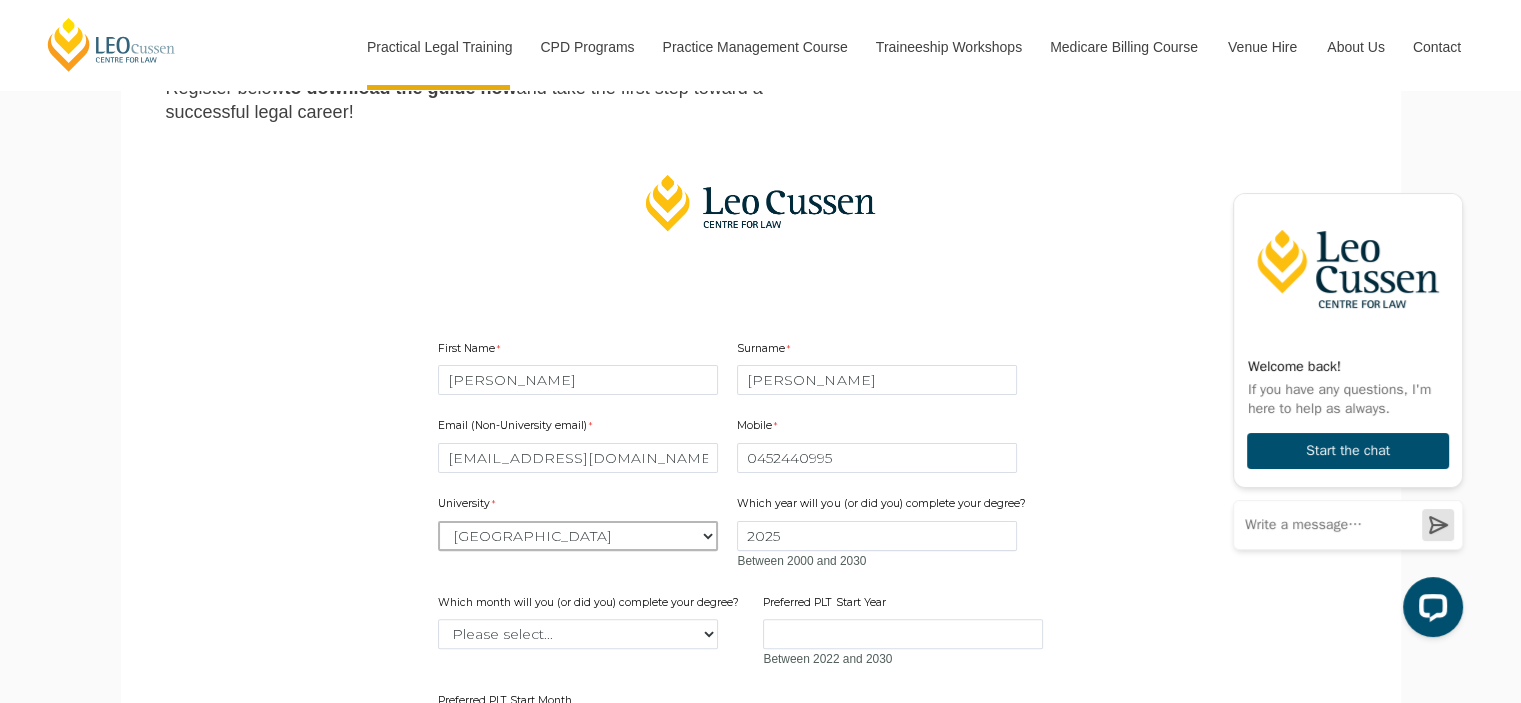 click on "Please select...   Australian Catholic University   Australian National University   Bond University   Central Queensland University   Charles Darwin University   Charles Sturt University   Curtin University   Deakin University   Edith Cowan University   Federation University   Flinders University   Griffith University   James Cook University   La Trobe University   Macquarie University   Monash University   Murdoch University   Queensland University of Technology   RMIT University   Southern Cross University   Swinburne University of Technology   Torrens University   University of Adelaide   University of Canberra   University of Divinity   University of Melbourne   University of New England   University of New South Wales   University of Newcastle   University of Notre Dame   University of Queensland   University of South Australia   University of Southern Queensland   University of Sydney   University of Tasmania   University of Technology Sydney   University of the Sunshine Coast       Victoria University" at bounding box center [578, 536] 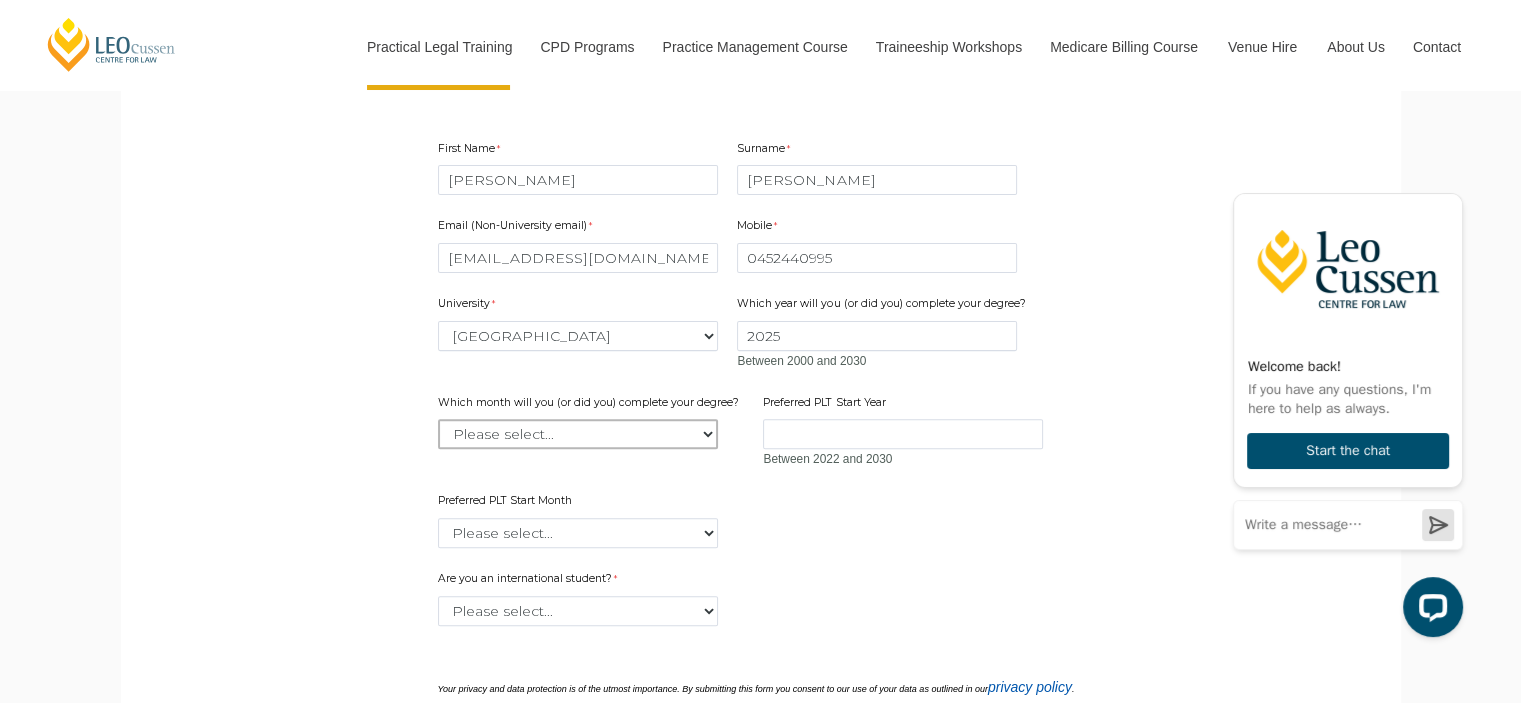click on "Please select...   January   February   March   April   May   June   July   August   September   October   November   December" at bounding box center (578, 434) 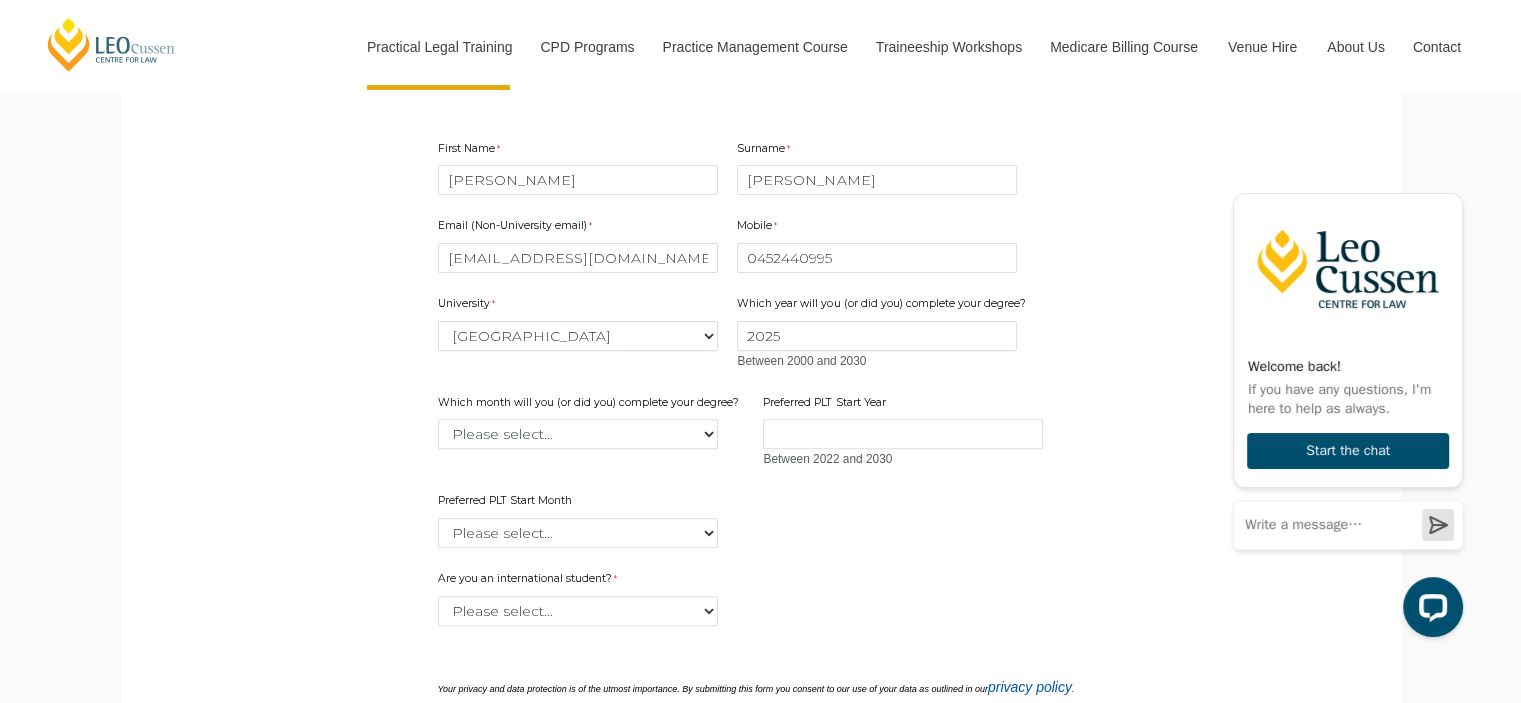 click on "Email (Non-University email) abdulgatto@outlook.com       Mobile 0452440995 0 characters left.       University Please select...   Australian Catholic University   Australian National University   Bond University   Central Queensland University   Charles Darwin University   Charles Sturt University   Curtin University   Deakin University   Edith Cowan University   Federation University   Flinders University   Griffith University   James Cook University   La Trobe University   Macquarie University   Monash University   Murdoch University   Queensland University of Technology   RMIT University   Southern Cross University   Swinburne University of Technology   Torrens University   University of Adelaide   University of Canberra   University of Divinity   University of Melbourne   University of New England   University of New South Wales   University of Newcastle   University of Notre Dame   University of Queensland   University of South Australia   University of Southern Queensland   University of Sydney" at bounding box center (761, 375) 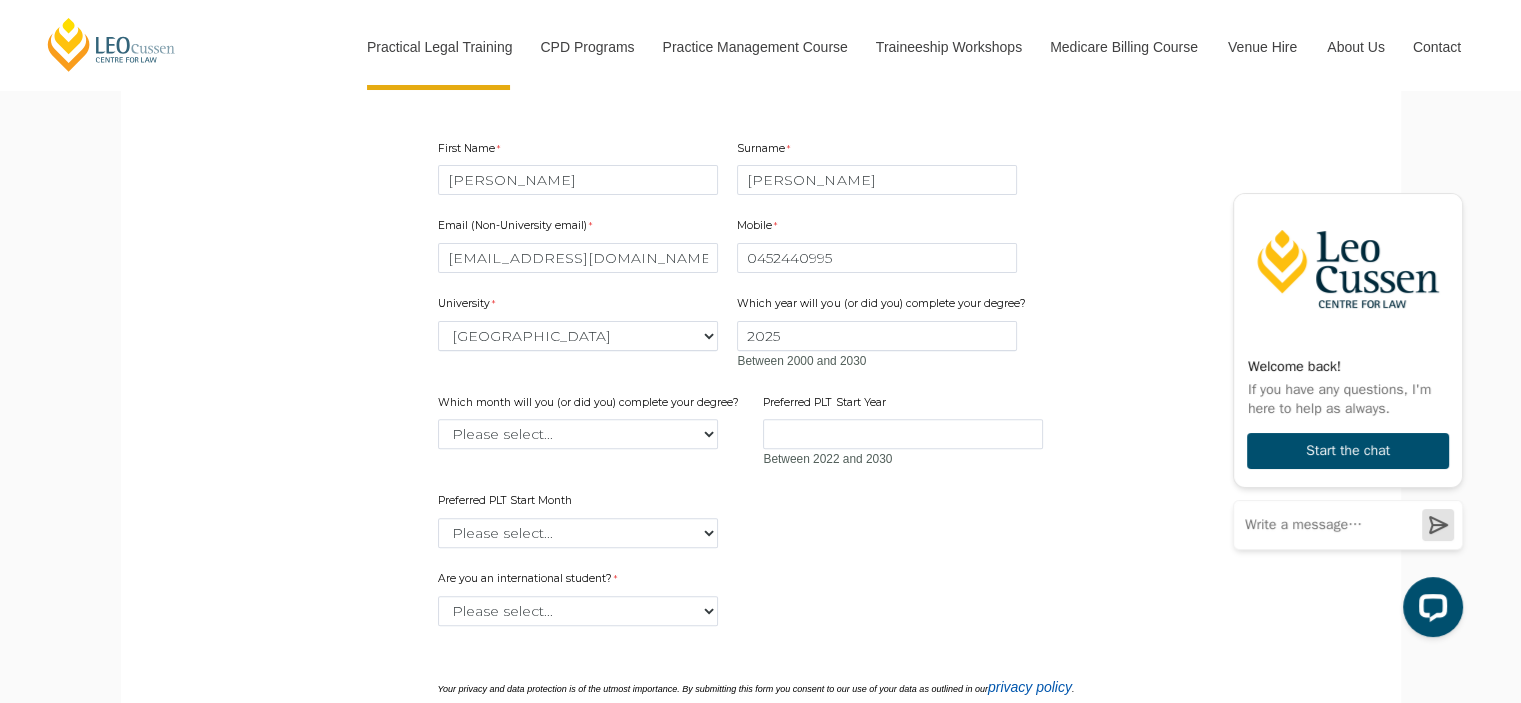 click on "Which month will you (or did you) complete your degree? Please select...   January   February   March   April   May   June   July   August   September   October   November   December" at bounding box center (591, 422) 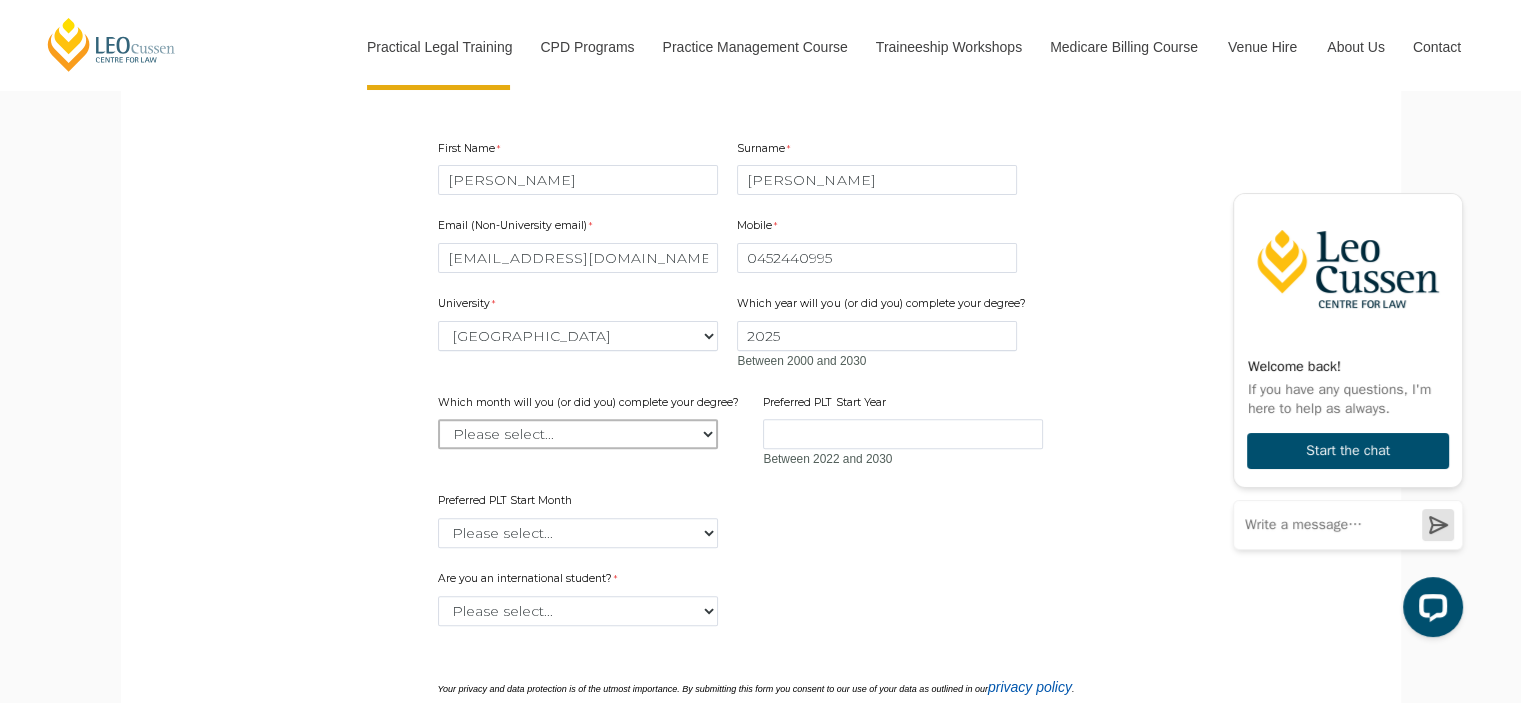 click on "Please select...   January   February   March   April   May   June   July   August   September   October   November   December" at bounding box center [578, 434] 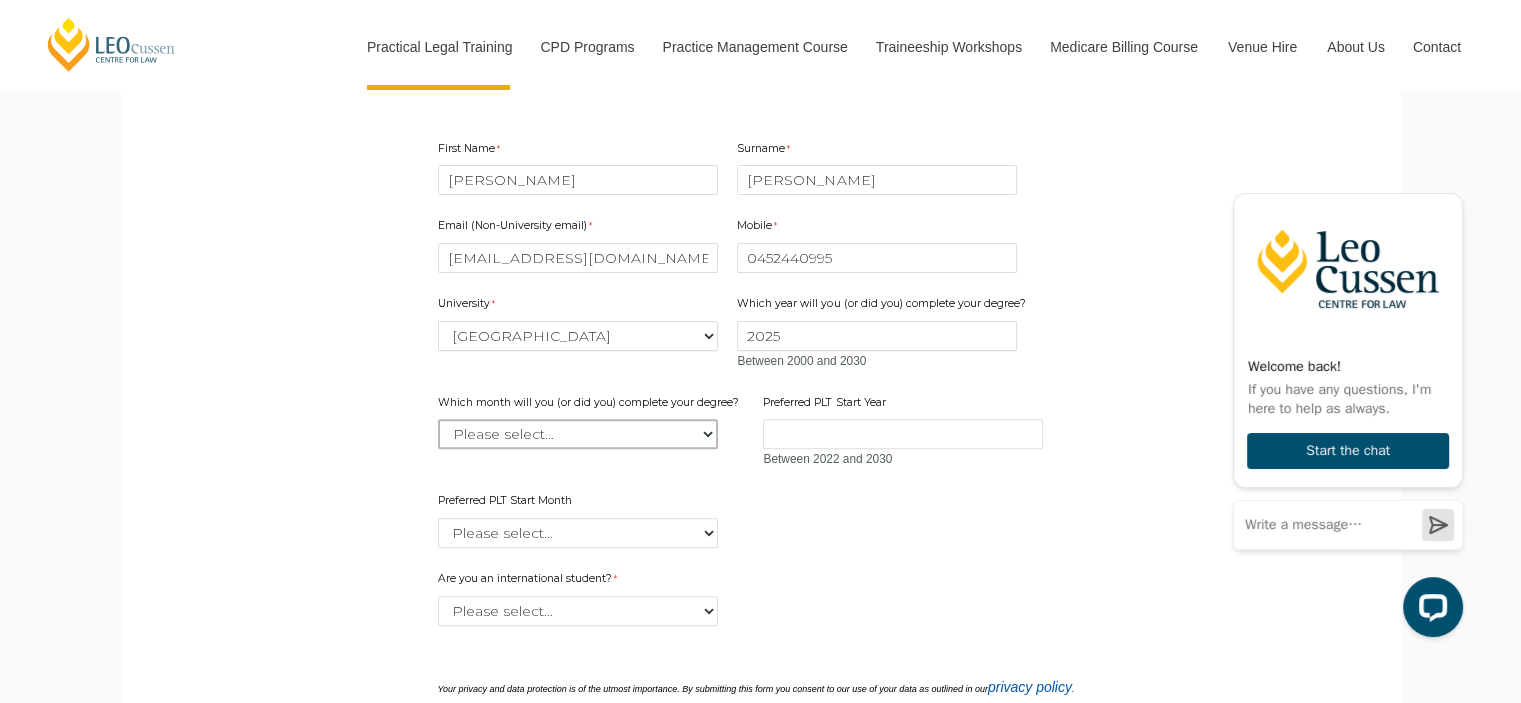 select on "tfa_2234" 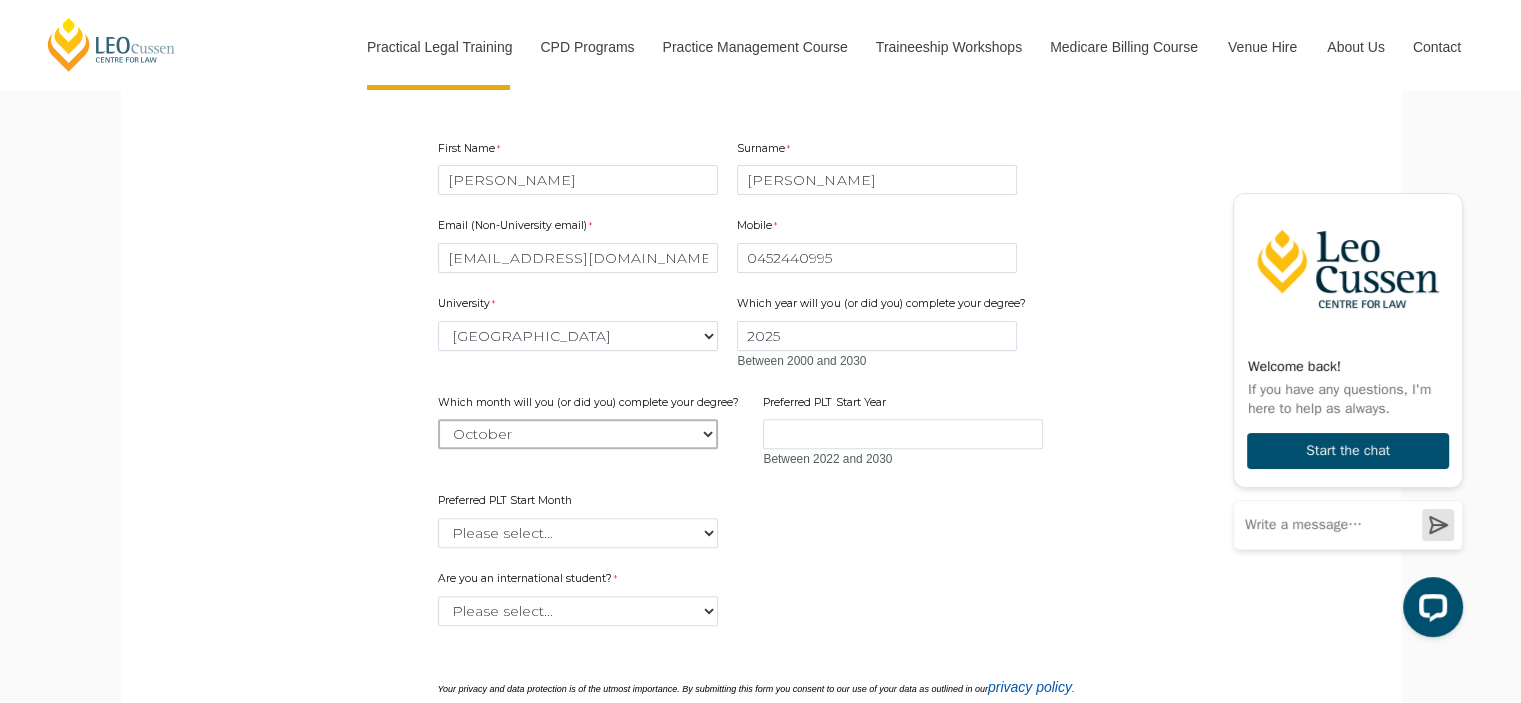 click on "Please select...   January   February   March   April   May   June   July   August   September   October   November   December" at bounding box center (578, 434) 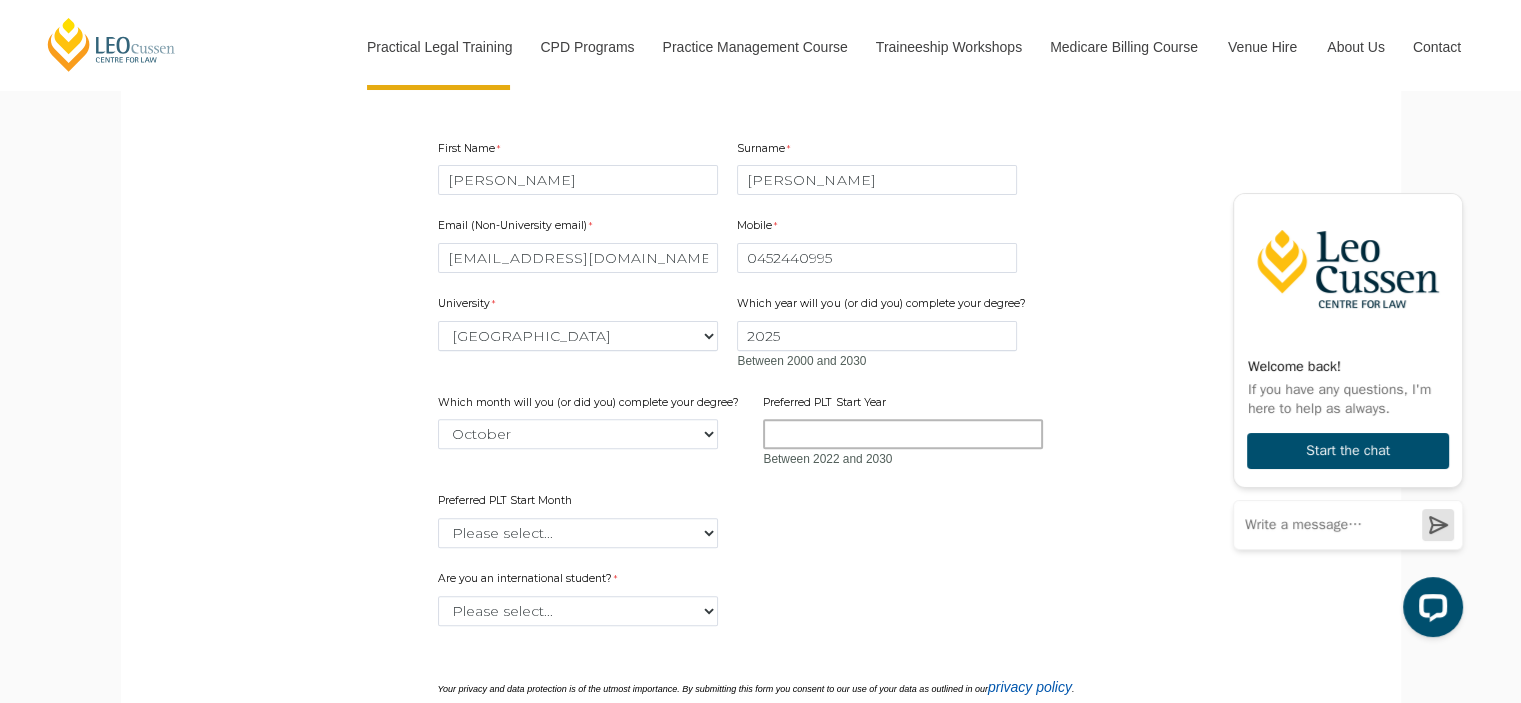 click on "Preferred PLT Start Year" at bounding box center [903, 434] 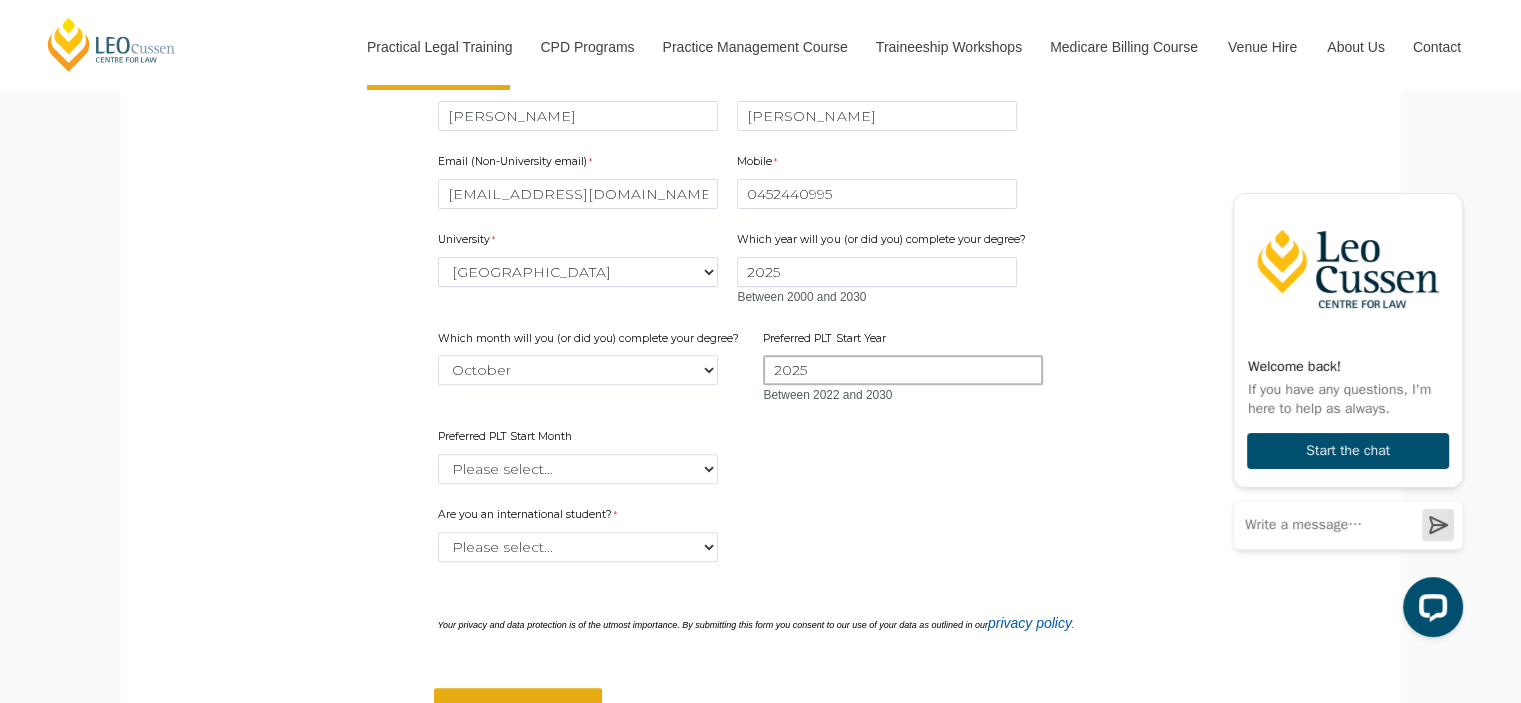 scroll, scrollTop: 700, scrollLeft: 0, axis: vertical 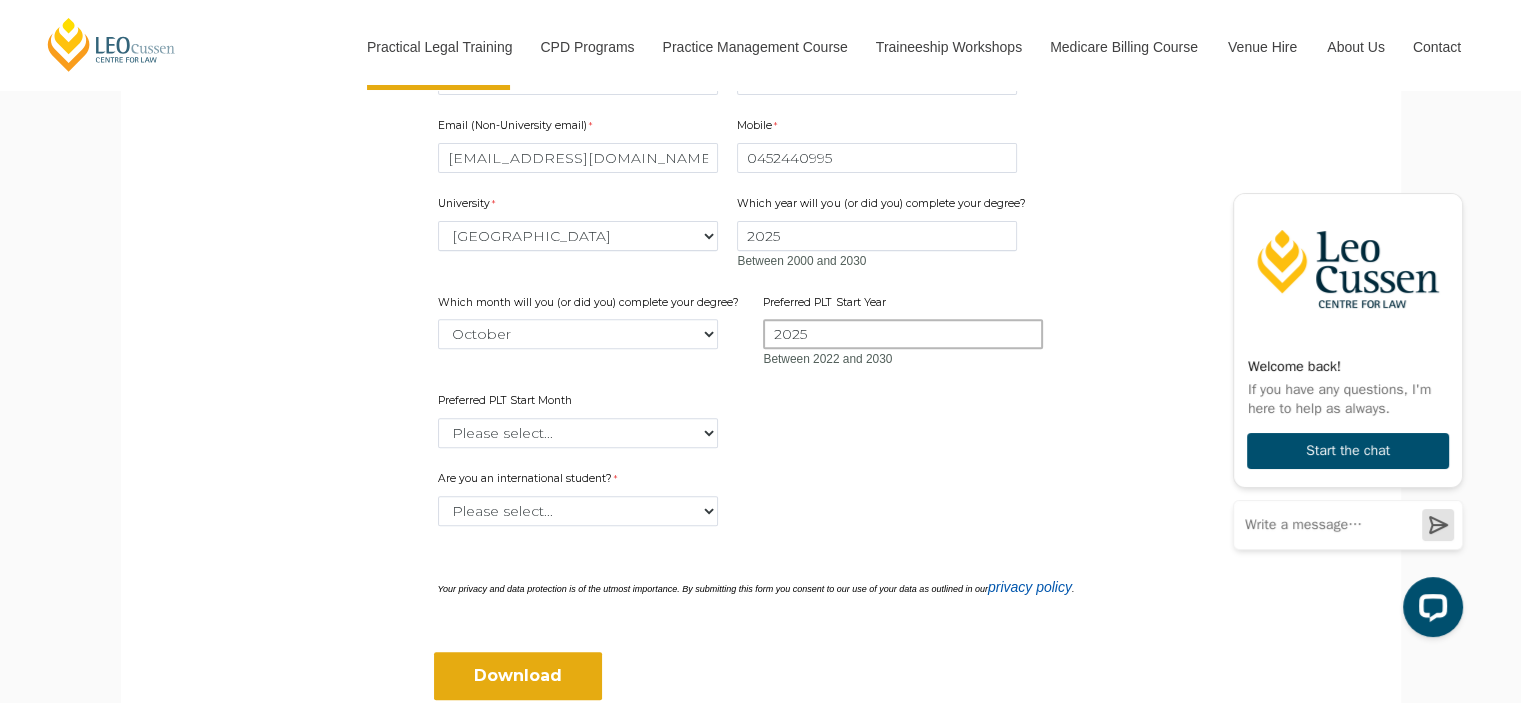 type on "2025" 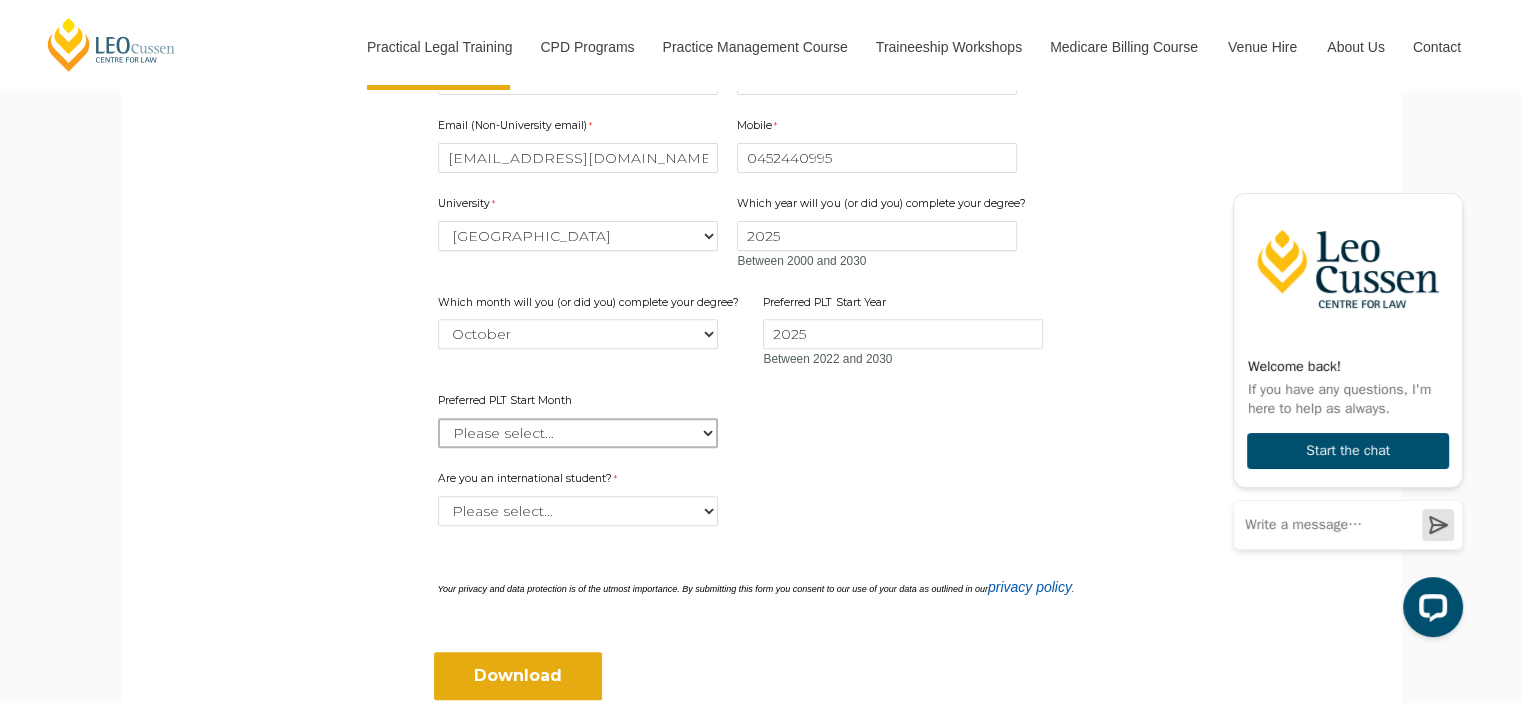 click on "Please select...   January   February   March   April   May   June   July   August   September   October   November   December" at bounding box center [578, 433] 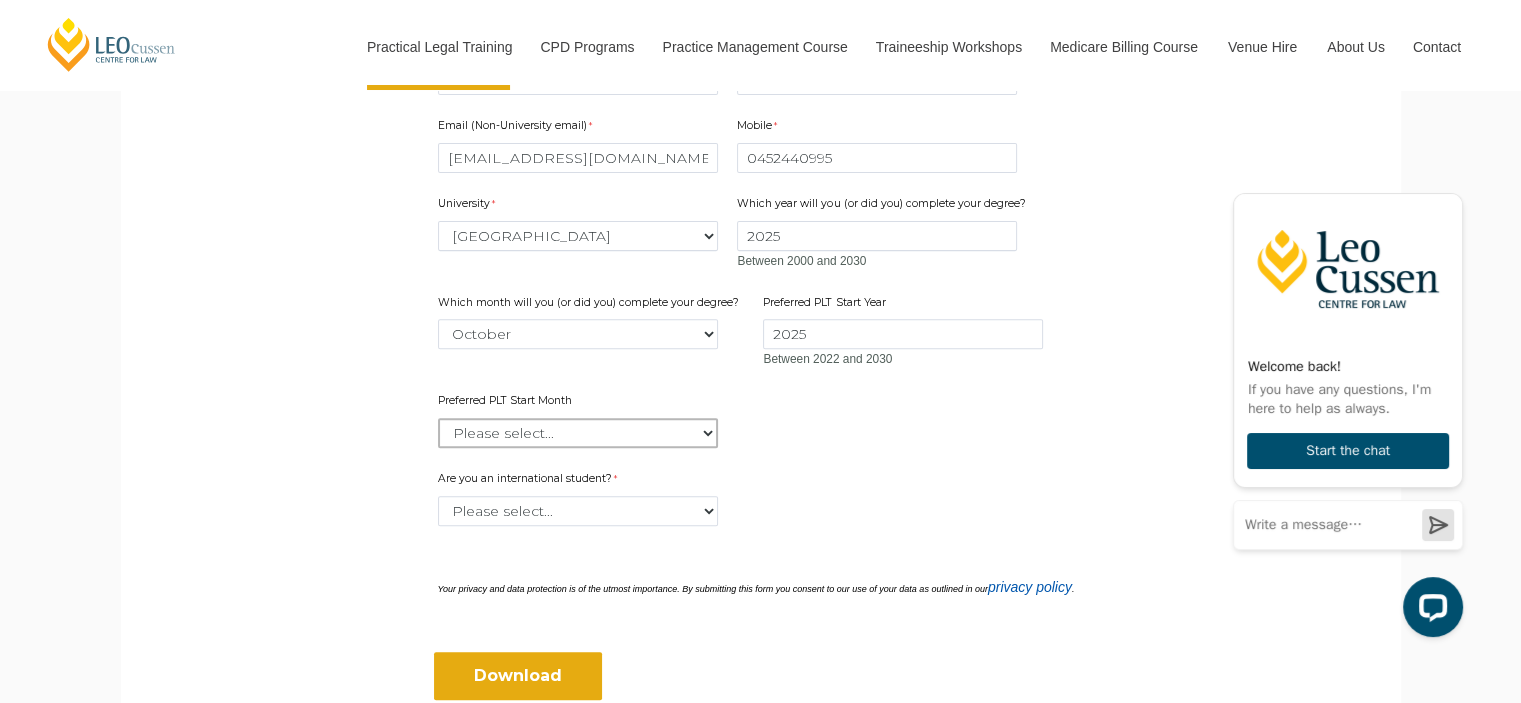 select on "tfa_2342" 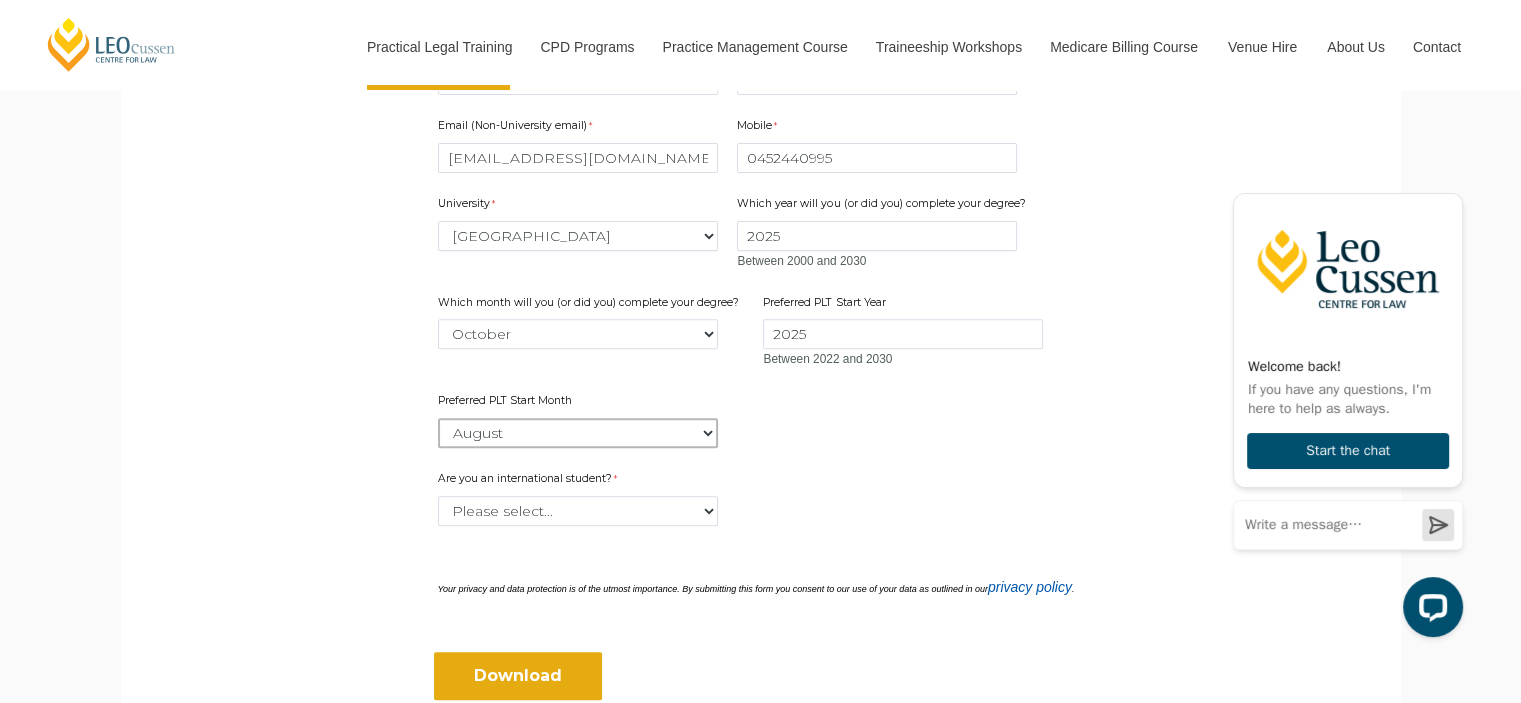 click on "Please select...   January   February   March   April   May   June   July   August   September   October   November   December" at bounding box center (578, 433) 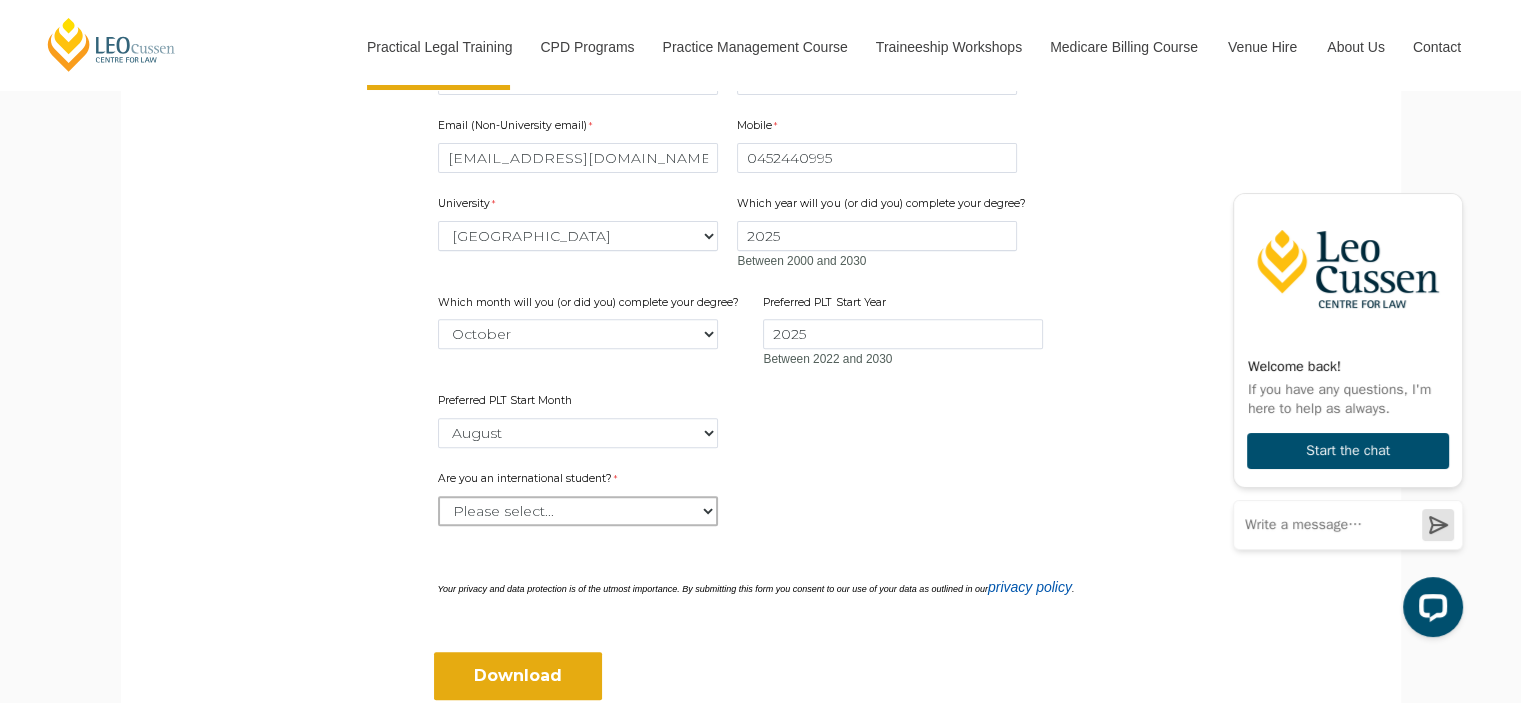 click on "Please select...   Yes   No" at bounding box center (578, 511) 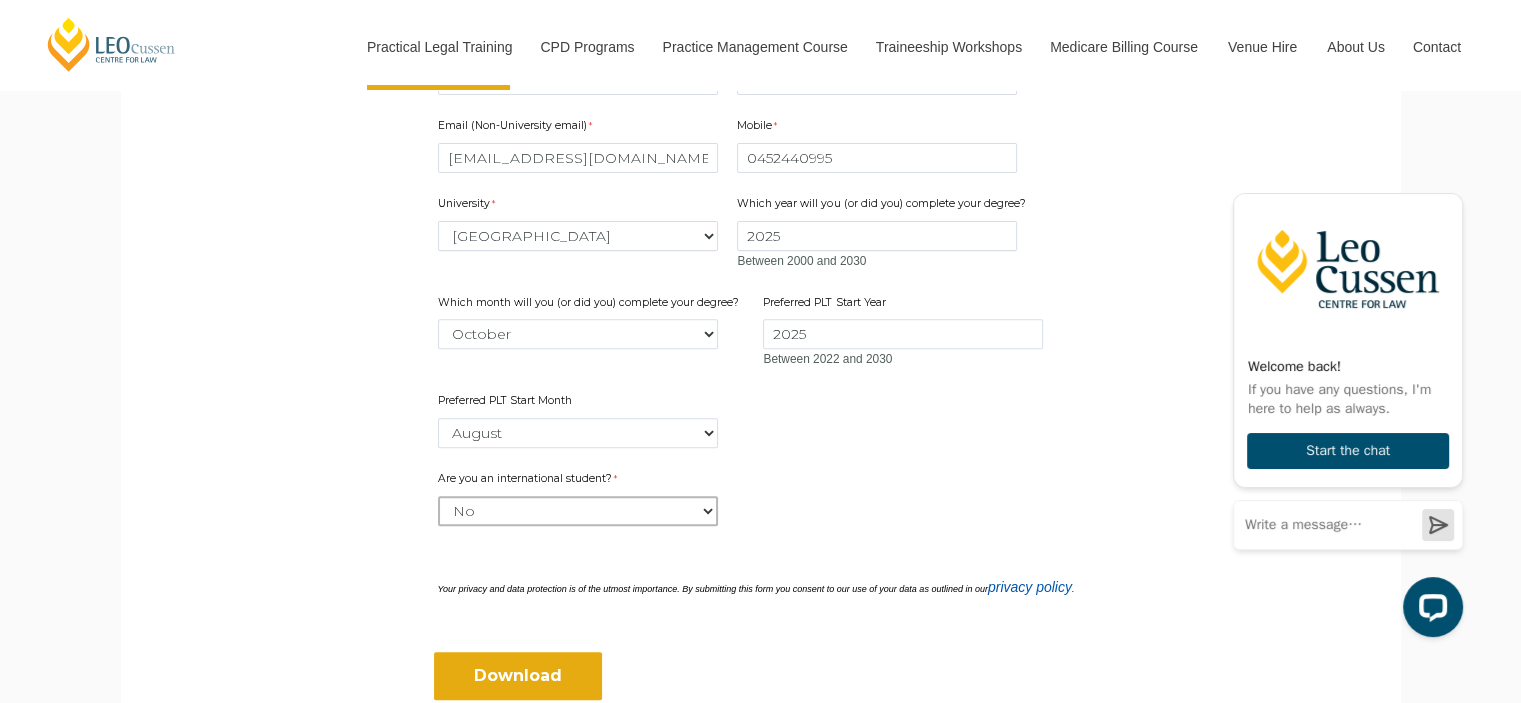 click on "Please select...   Yes   No" at bounding box center (578, 511) 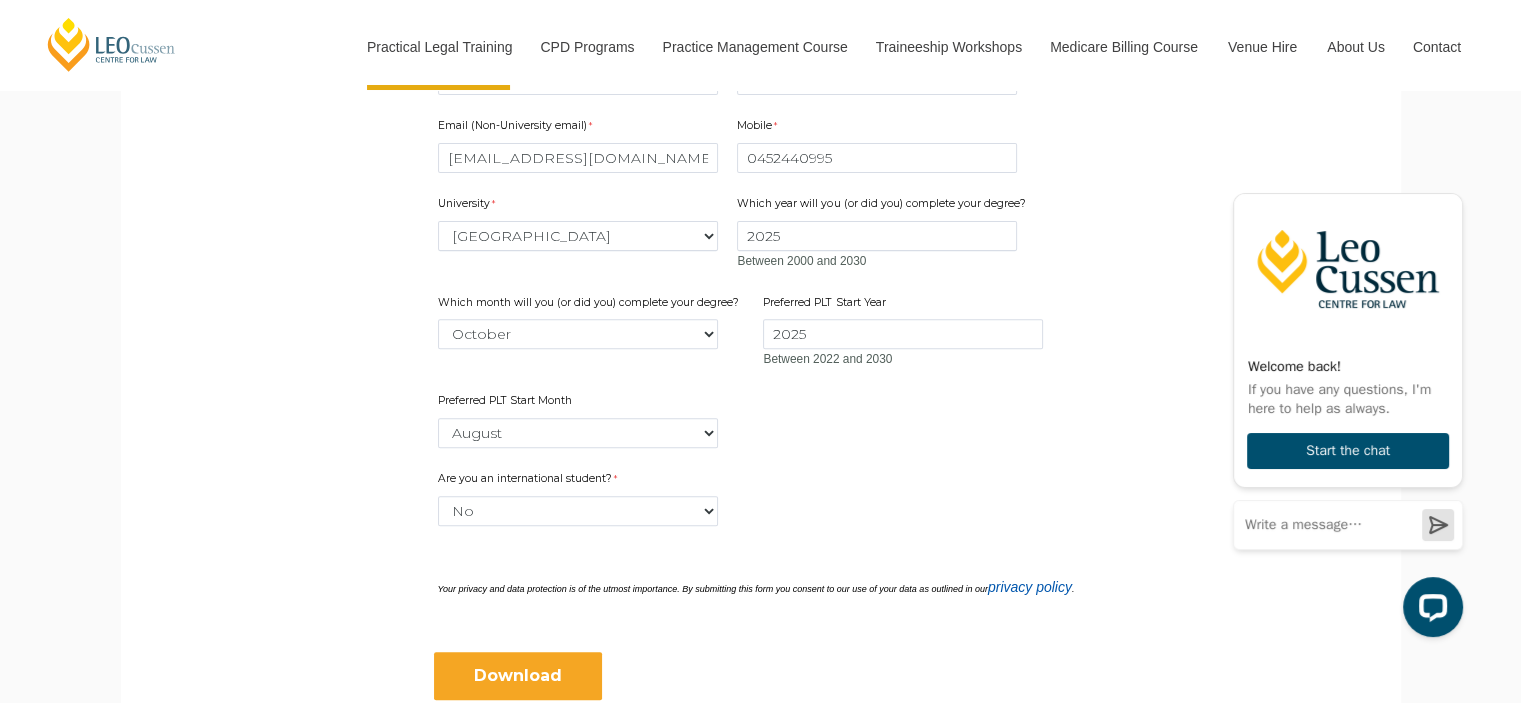click on "Download" at bounding box center (518, 676) 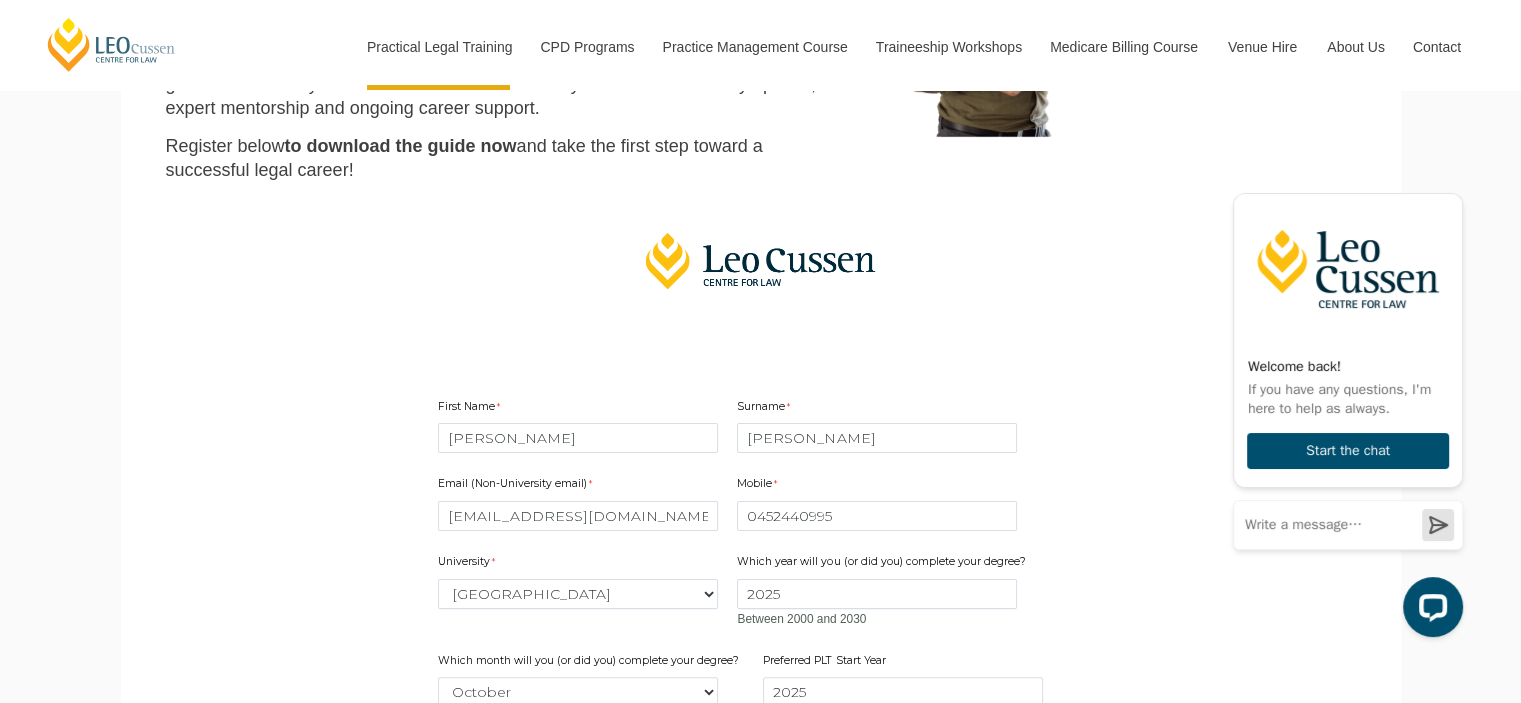 scroll, scrollTop: 100, scrollLeft: 0, axis: vertical 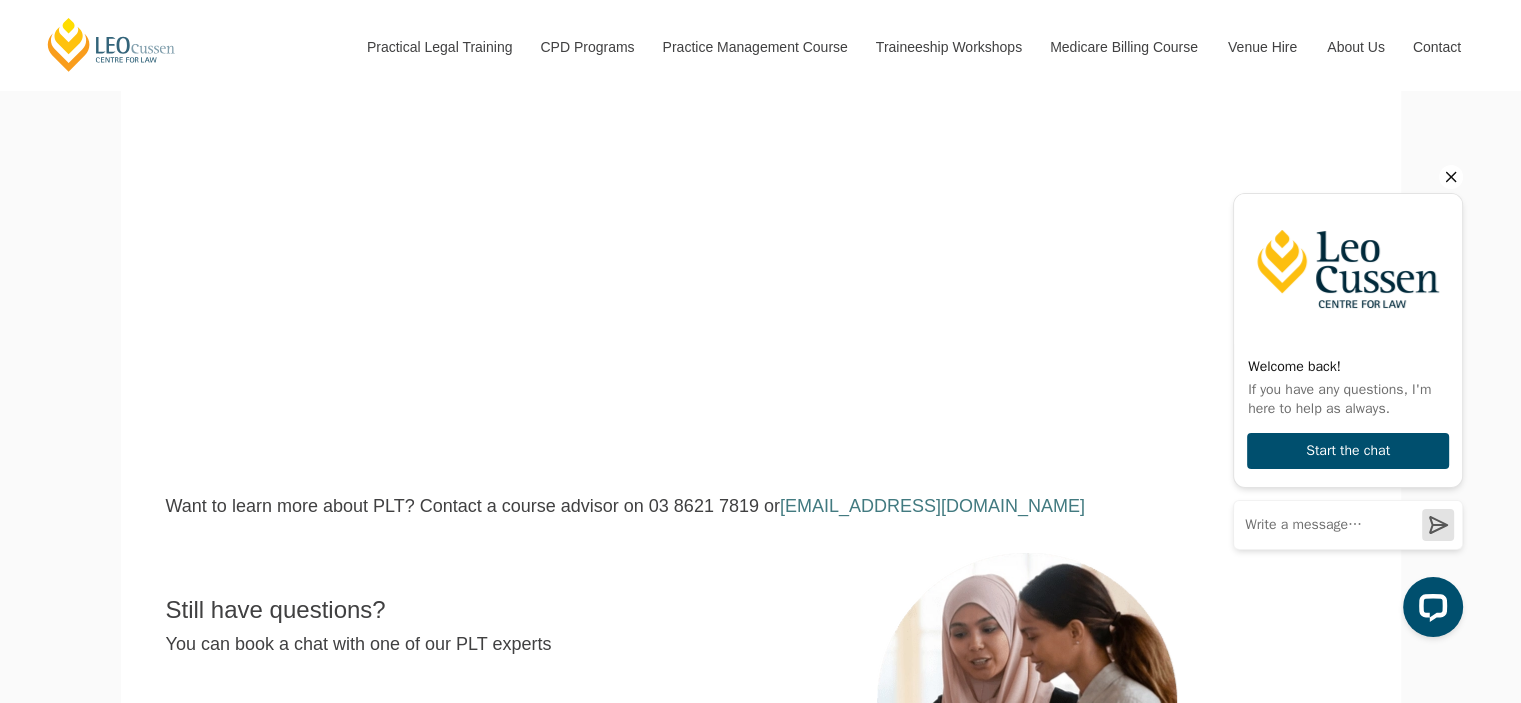 click 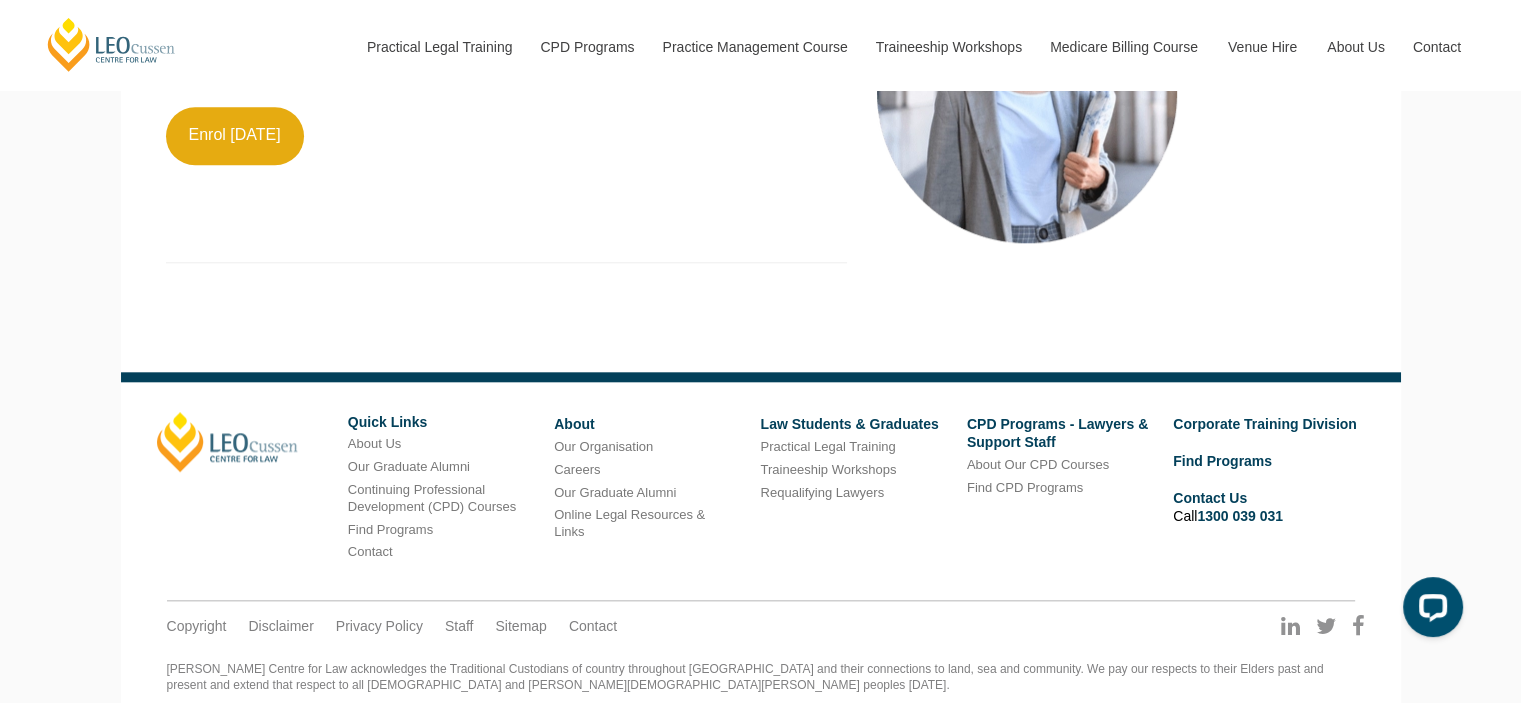 scroll, scrollTop: 2049, scrollLeft: 0, axis: vertical 